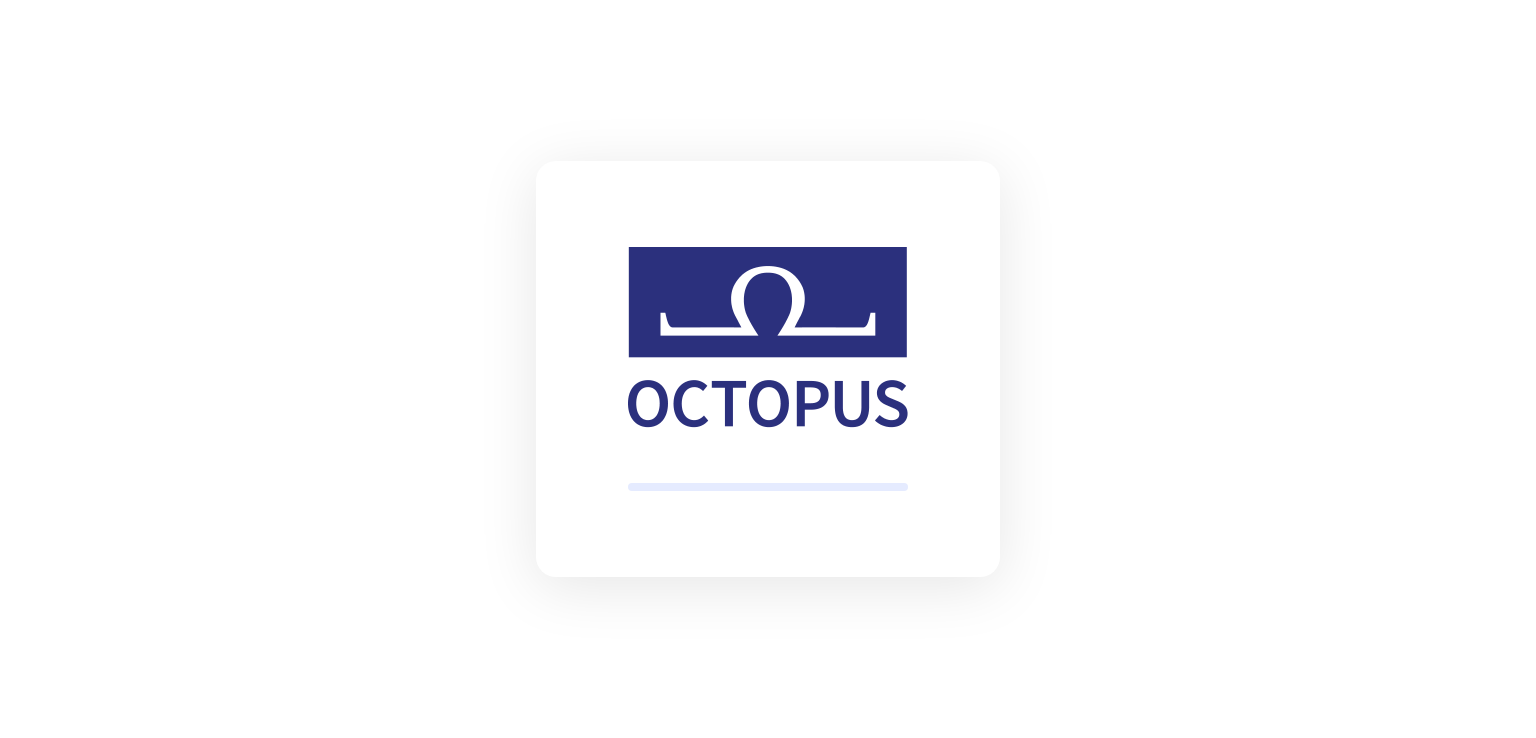 scroll, scrollTop: 0, scrollLeft: 0, axis: both 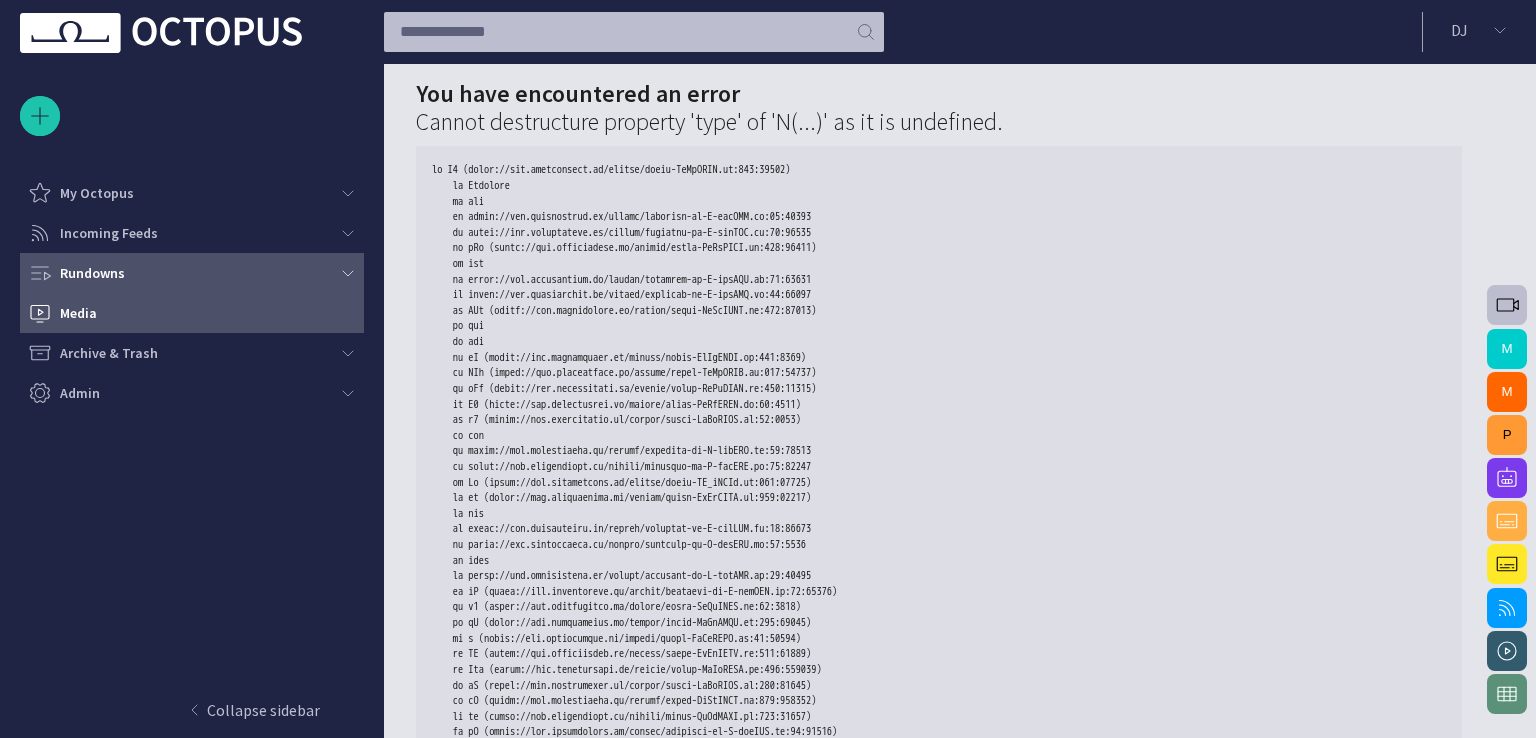 click on "Rundowns" at bounding box center (186, 273) 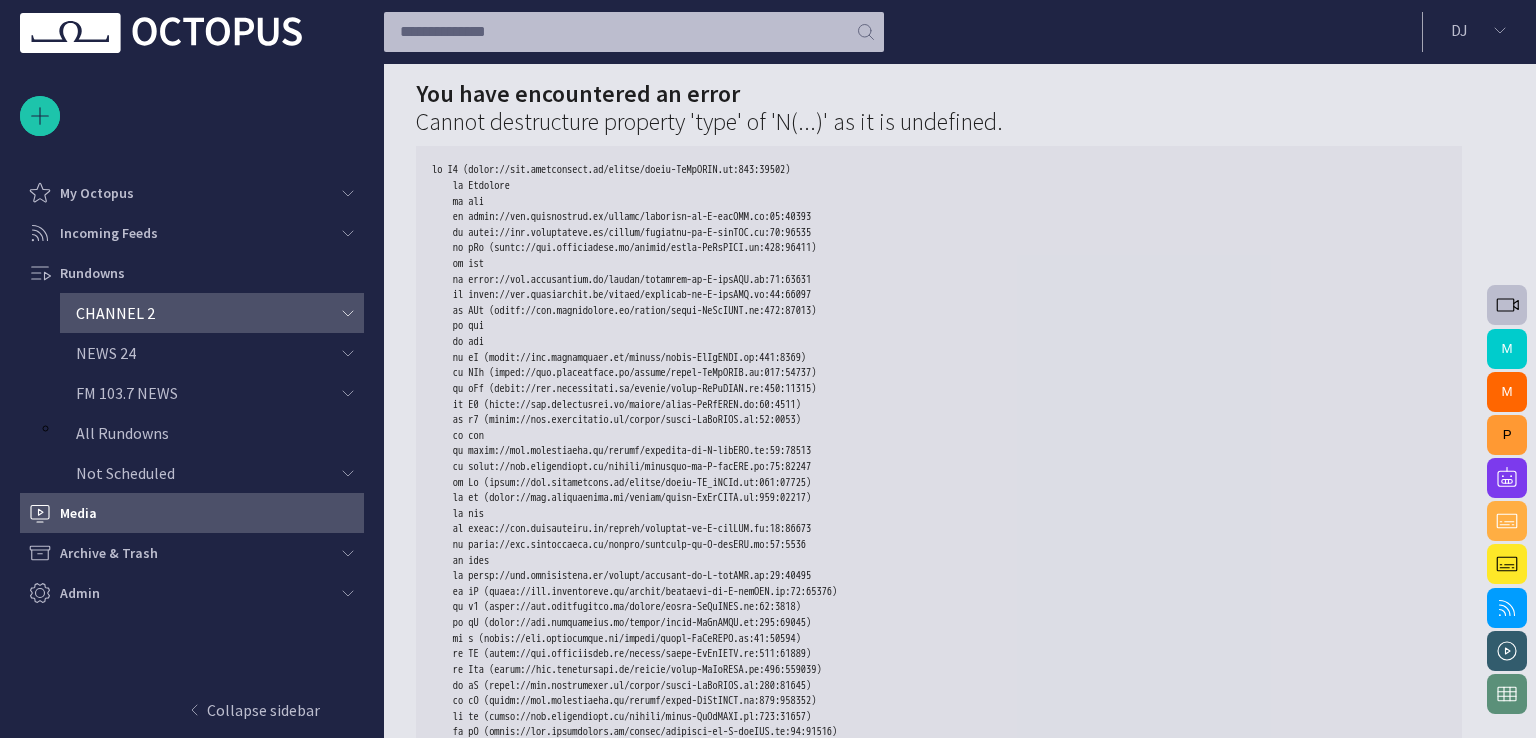 click on "CHANNEL 2" at bounding box center (115, 313) 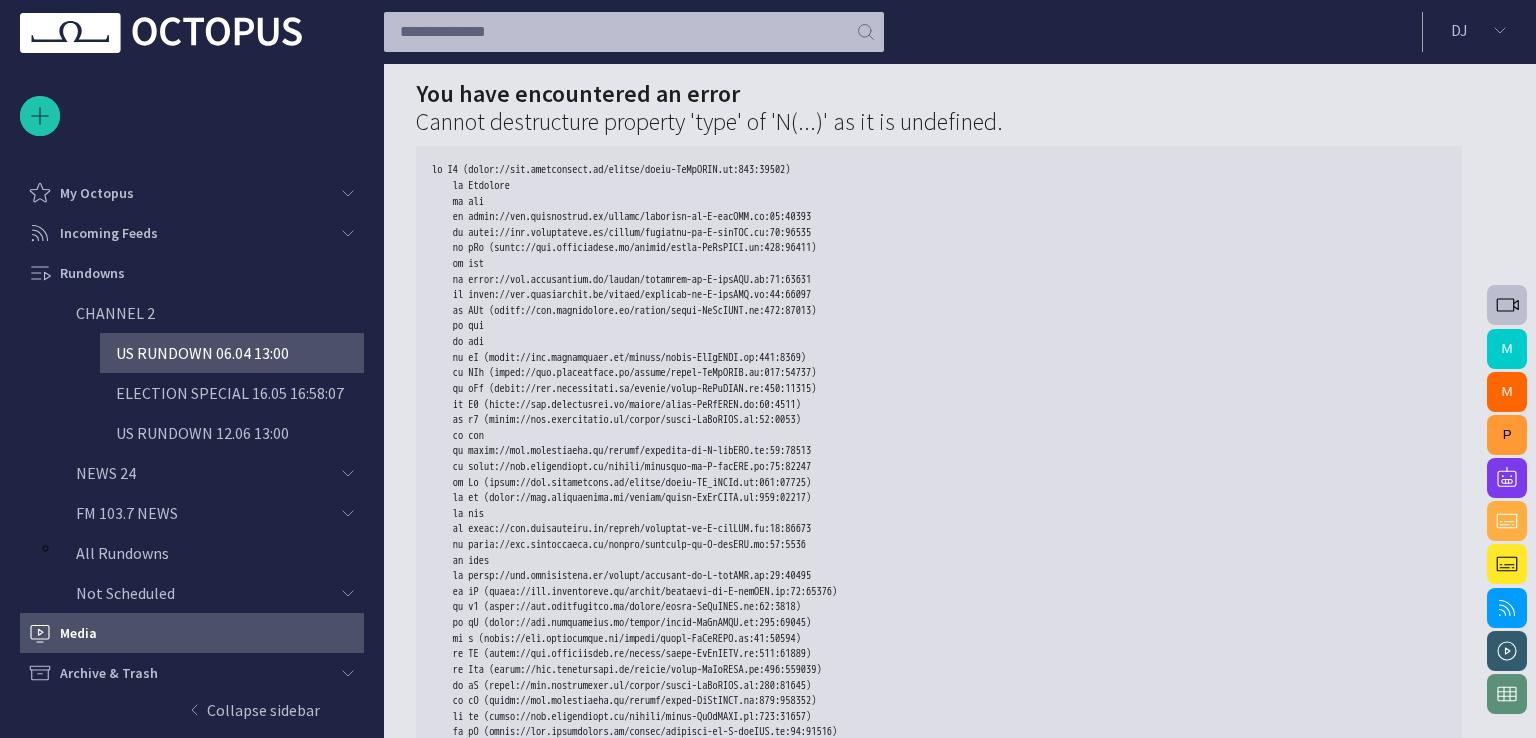 click on "US RUNDOWN 06.04 13:00" at bounding box center [202, 353] 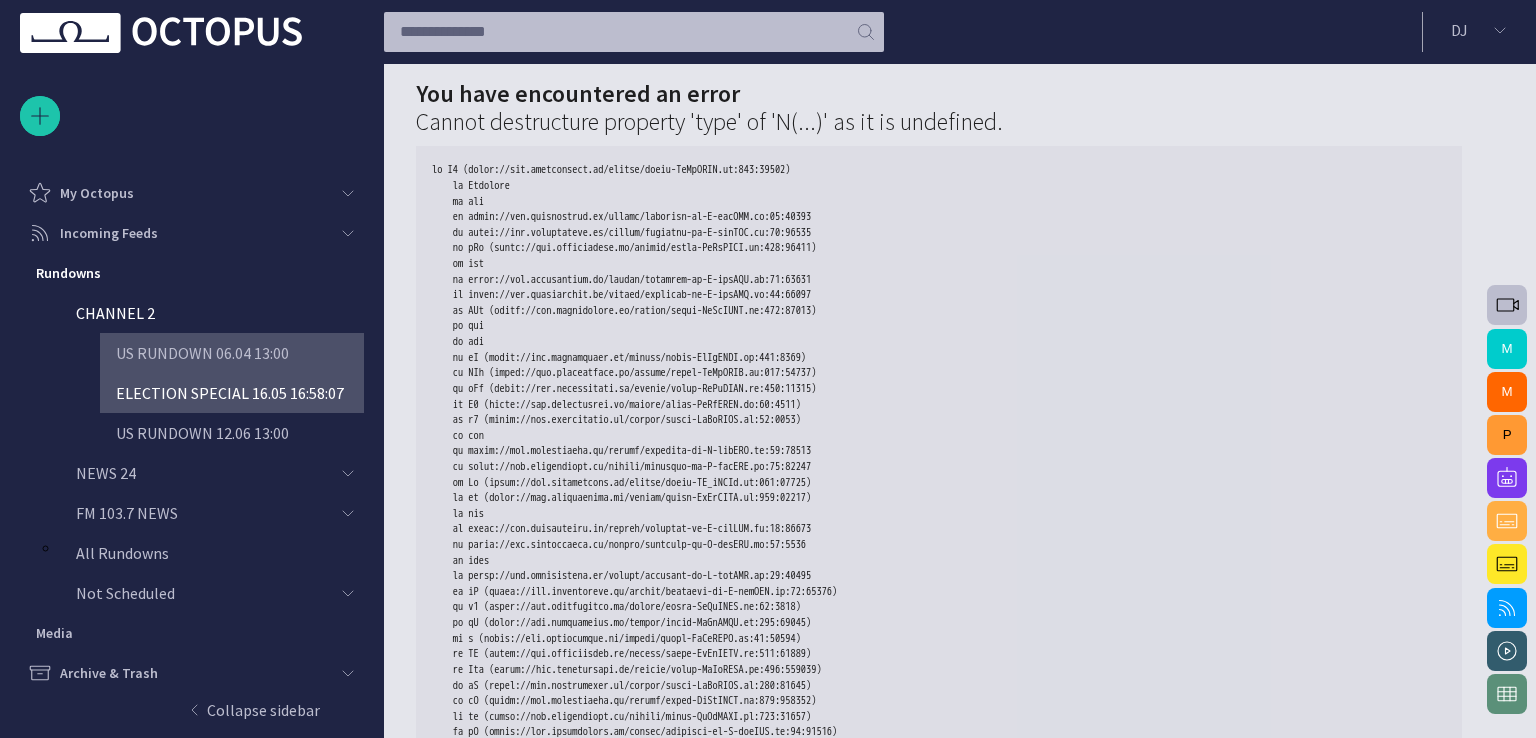 scroll, scrollTop: 43, scrollLeft: 0, axis: vertical 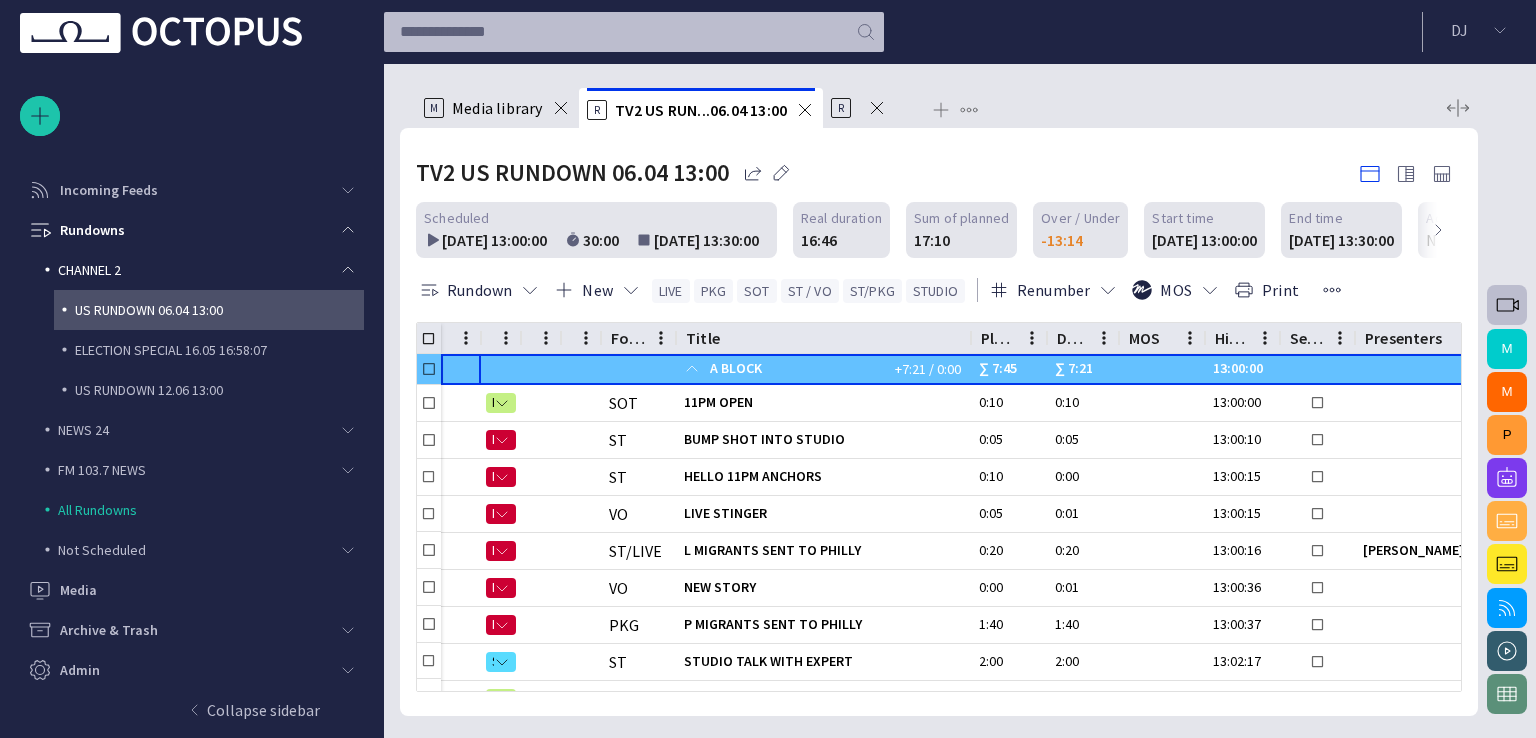click on "Media library" at bounding box center [497, 108] 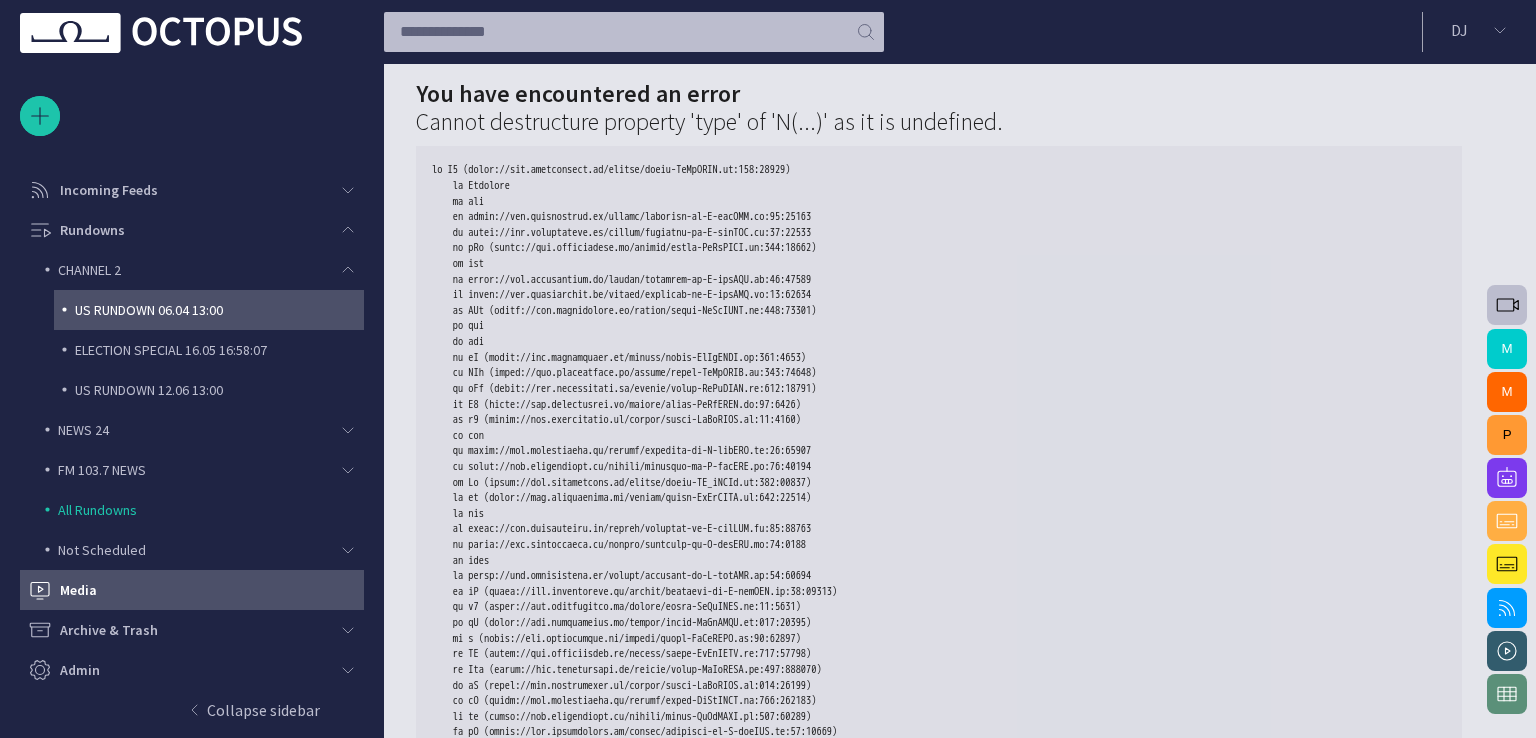 click on "US RUNDOWN 06.04 13:00" at bounding box center (219, 310) 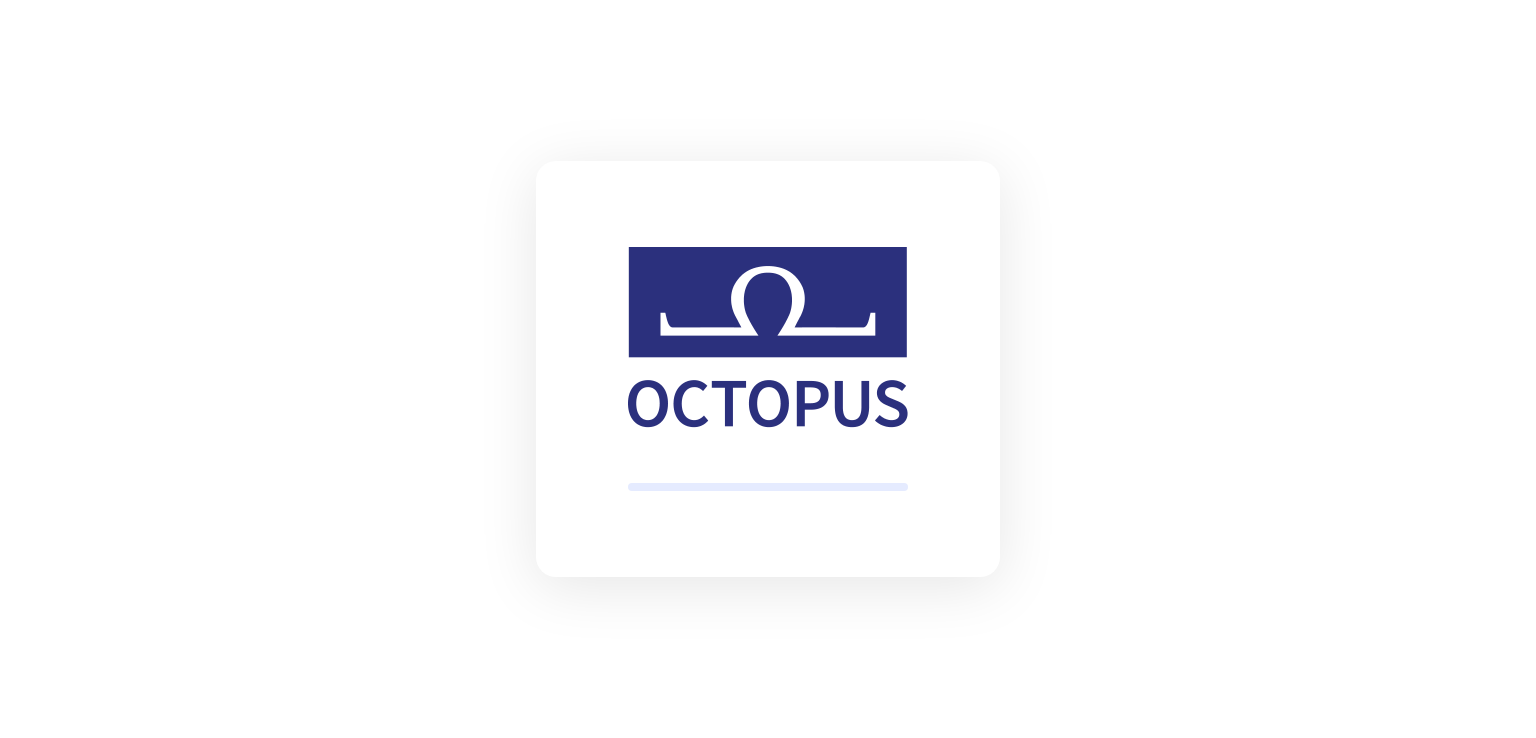 scroll, scrollTop: 0, scrollLeft: 0, axis: both 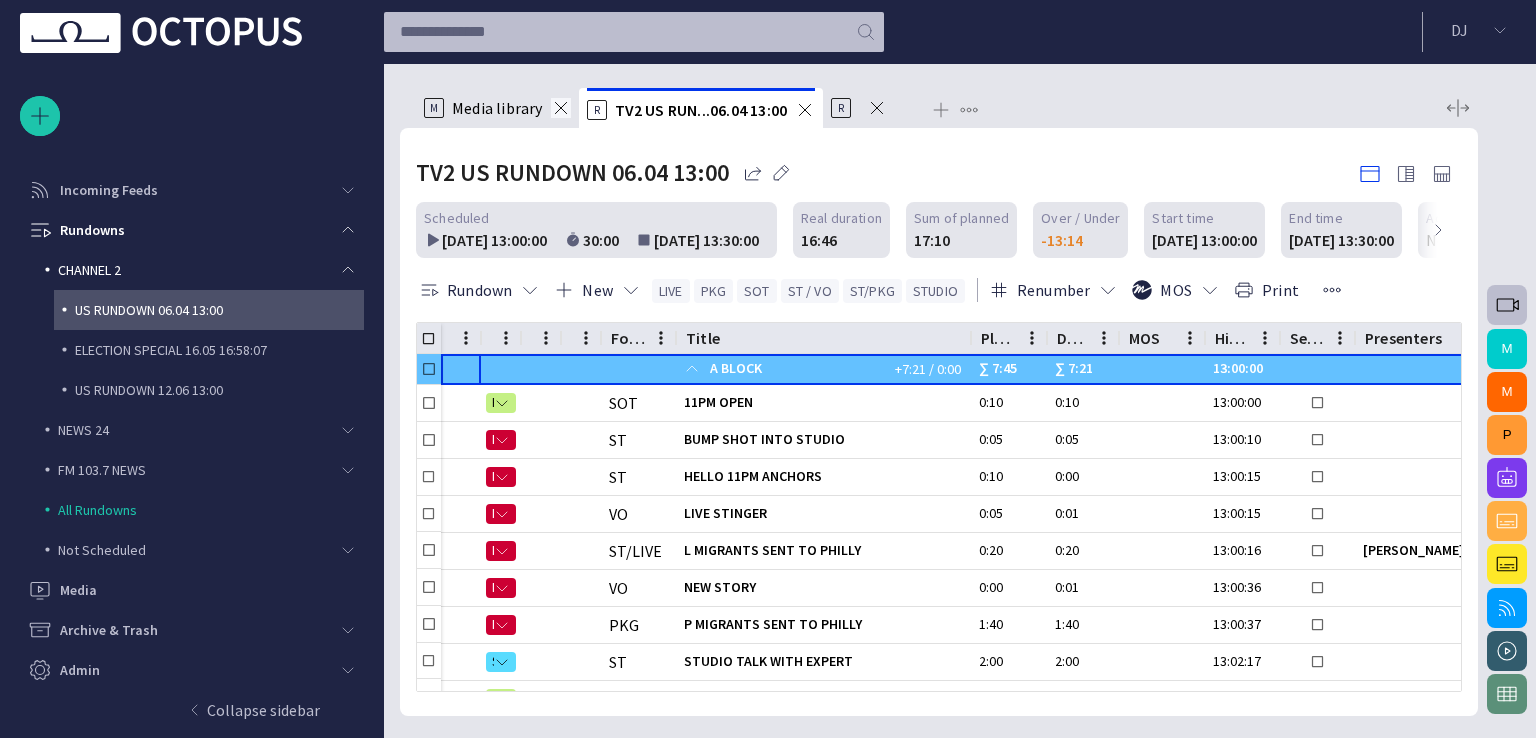 click at bounding box center [561, 108] 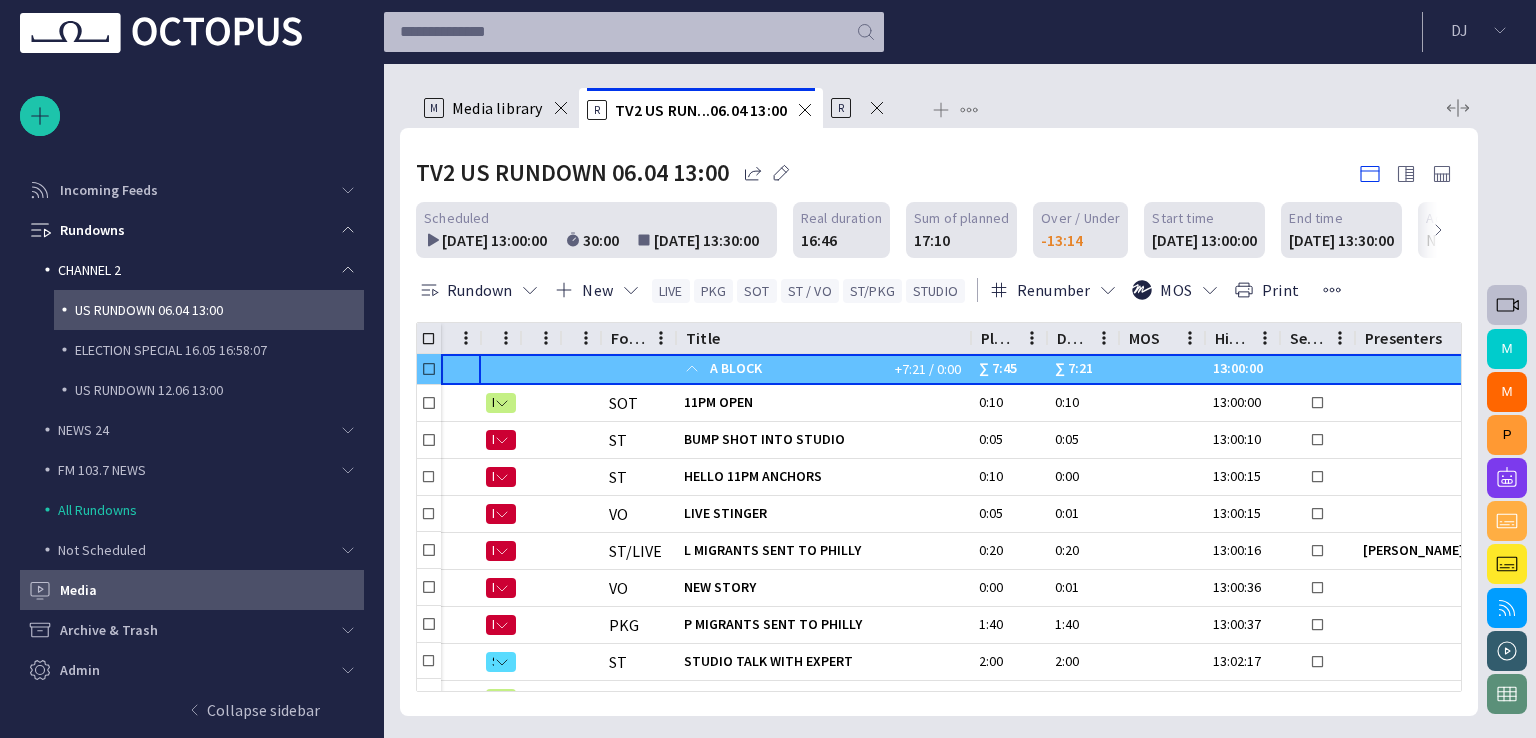 click on "Media" at bounding box center (196, 590) 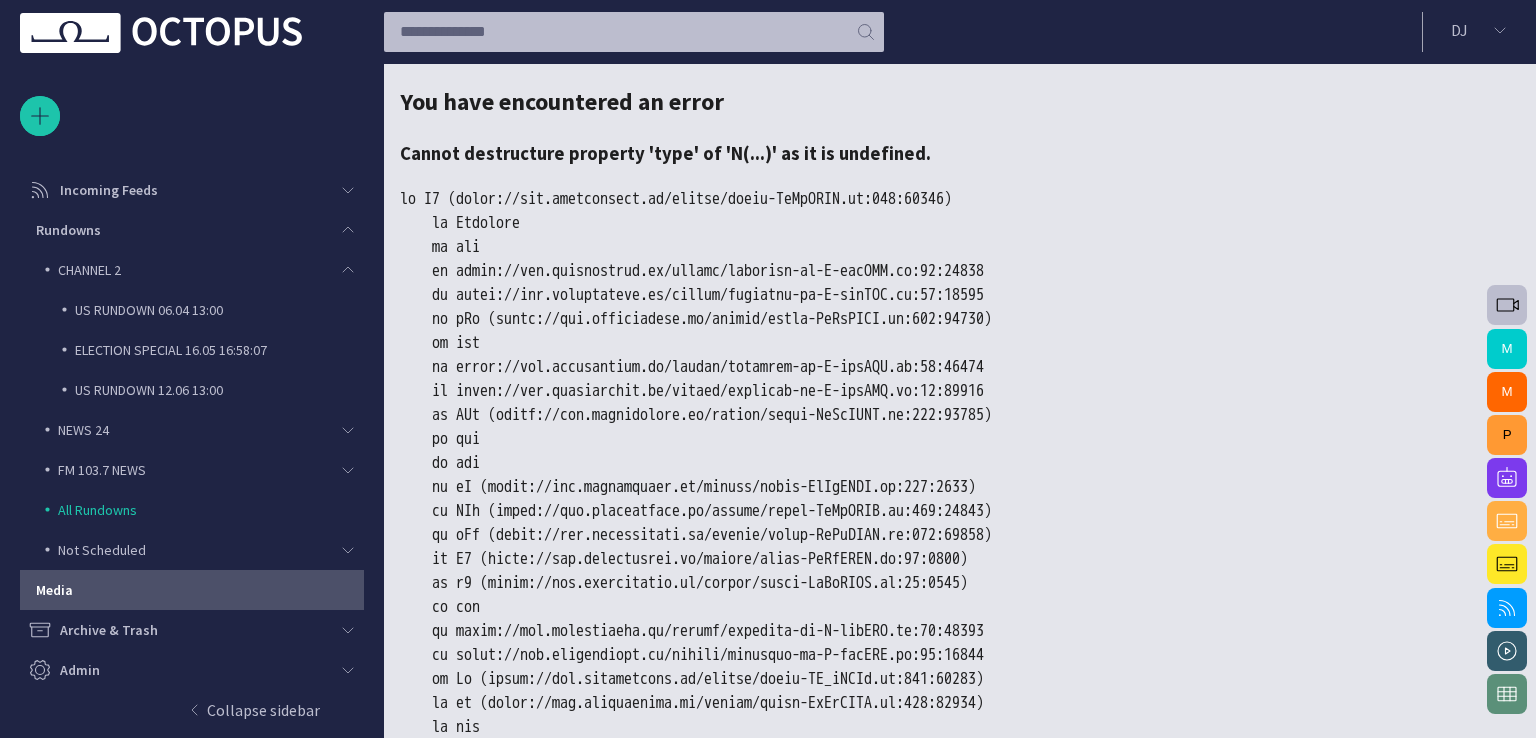 click on "Media" at bounding box center [196, 590] 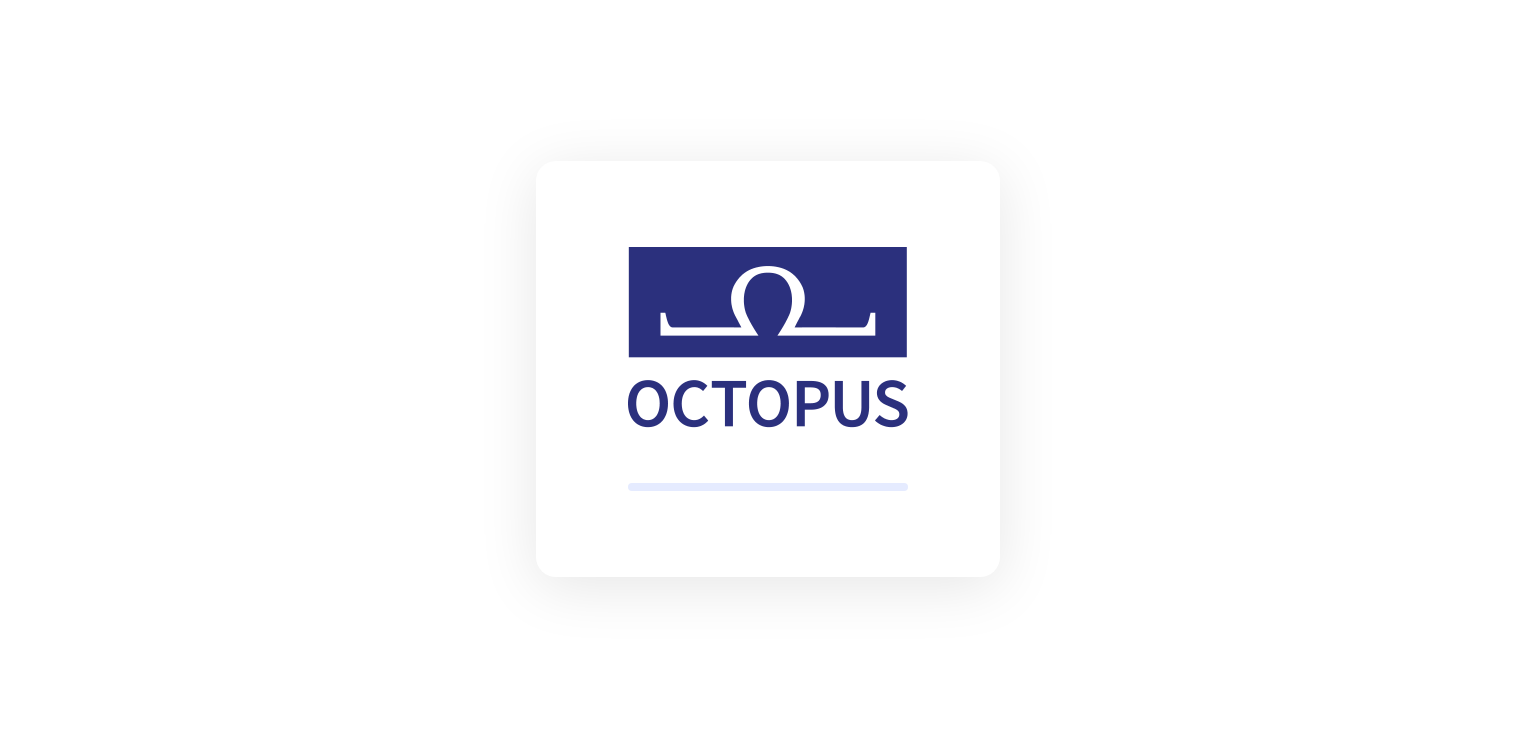 scroll, scrollTop: 0, scrollLeft: 0, axis: both 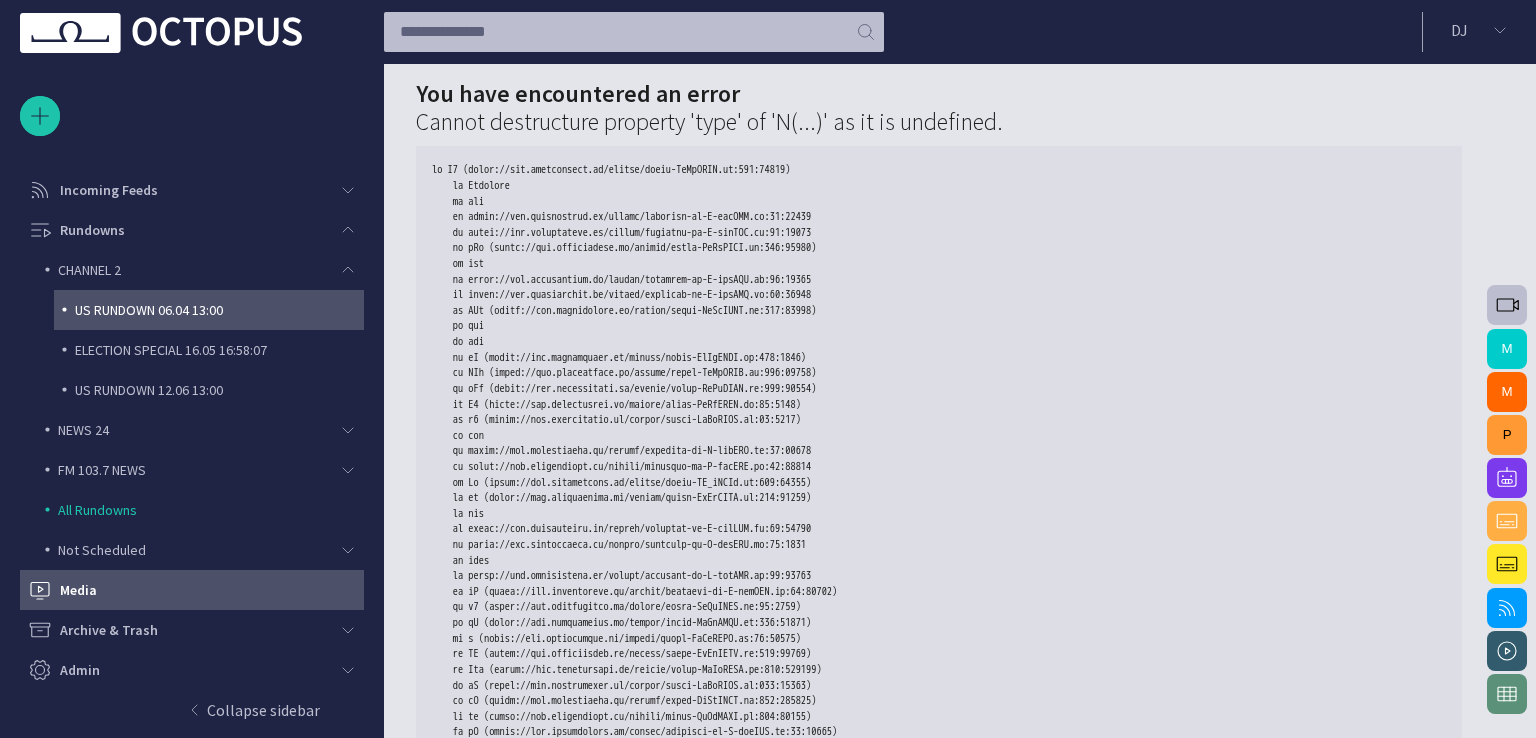 click on "US RUNDOWN 06.04 13:00" at bounding box center [219, 310] 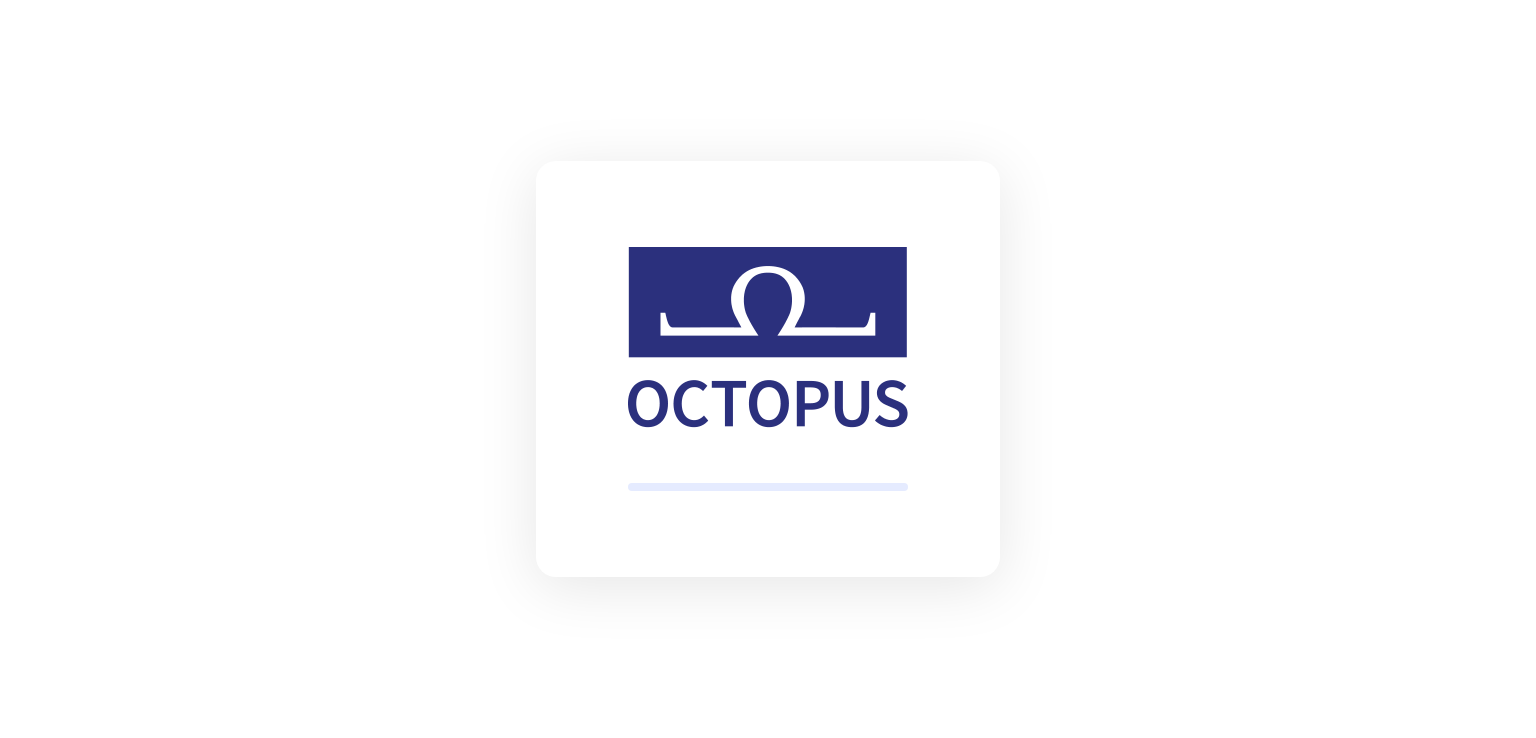 scroll, scrollTop: 0, scrollLeft: 0, axis: both 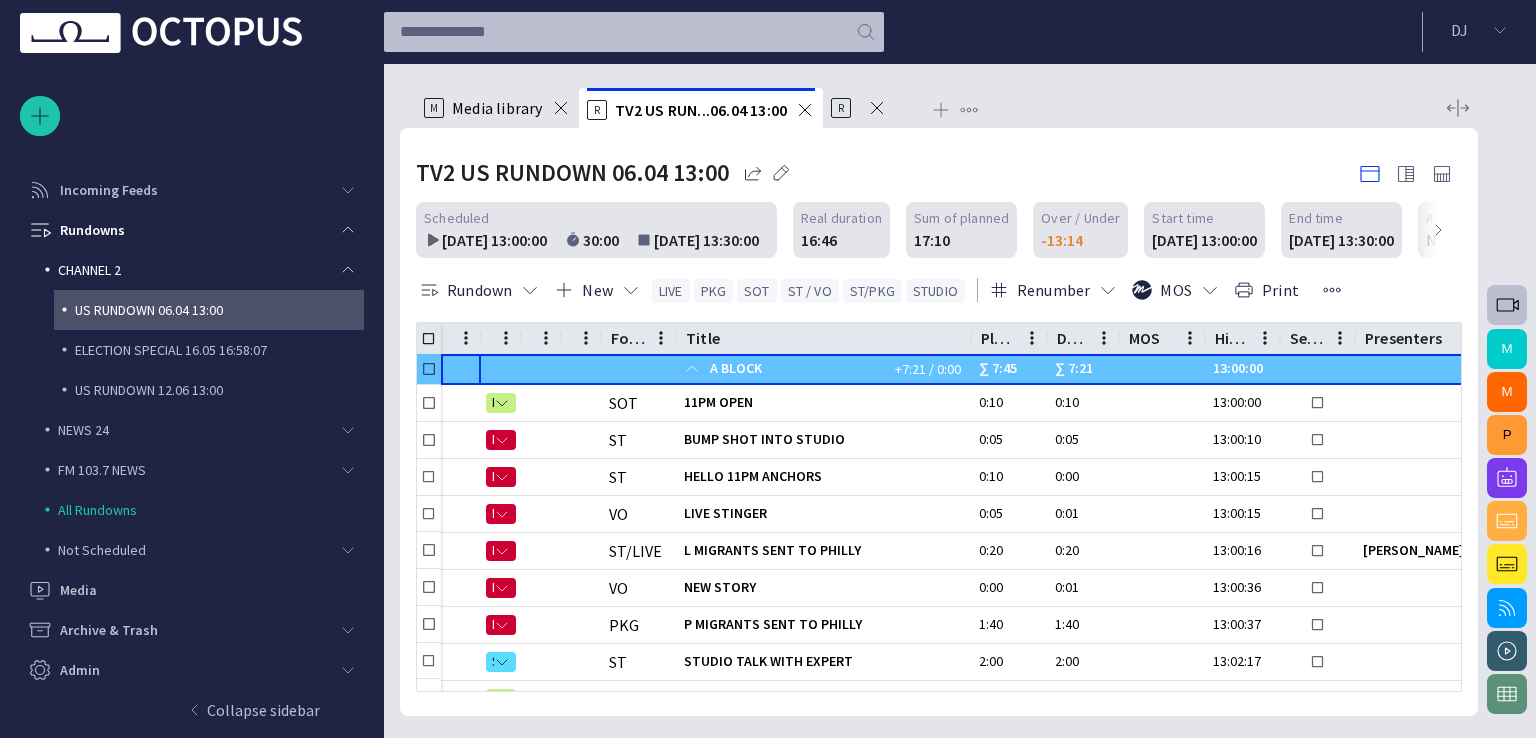 click on "TV2  US RUNDOWN 06.04 13:00 Scheduled 4/6 13:00:00 30:00 4/6 13:30:00 Real duration 16:46 Sum of planned 17:10 Over / Under -13:14 Start time 4/6 13:00:00 End time 4/6 13:30:00 Active MOS devices No active devices Rundown New LIVE PKG SOT ST / VO ST/PKG STUDIO Renumber MOS Print Pg ? # Lck Format Title Plan dur Duration MOS Hit time Send to LiveU Presenters Modified Modified by A BLOCK +7:21 / 0:00 ∑ 7:45 ∑ 7:21 13:00:00 R SOT 11PM OPEN 0:10 0:10 13:00:00 6/26 16:52:59 Vedra N ST BUMP SHOT INTO STUDIO 0:05 0:05 13:00:10 4/5 23:26:35 Server N ST HELLO 11PM ANCHORS 0:10 0:00 13:00:15 4/6 14:52:50 Planickova N VO LIVE STINGER 0:05 0:01 13:00:15 4/6 13:05:32 Fitzgerald N ST/LIVE L MIGRANTS SENT TO PHILLY 0:20 0:20 13:00:16 Fitzgerald 4/7 11:35:37 Planickova N VO NEW STORY 0:00 0:01 13:00:36 6/27 12:12:35 Vedra N PKG P MIGRANTS SENT TO PHILLY 1:40 1:40 13:00:37 6/30 10:40:11 Rusko S ST STUDIO TALK WITH EXPERT 2:00 2:00 13:02:17 4/6 12:37:13 Fitzgerald R ST/LIVE T MIGRANTS TO PHILLY 0:15 0:15 13:04:17 N SOT N N" at bounding box center (939, 422) 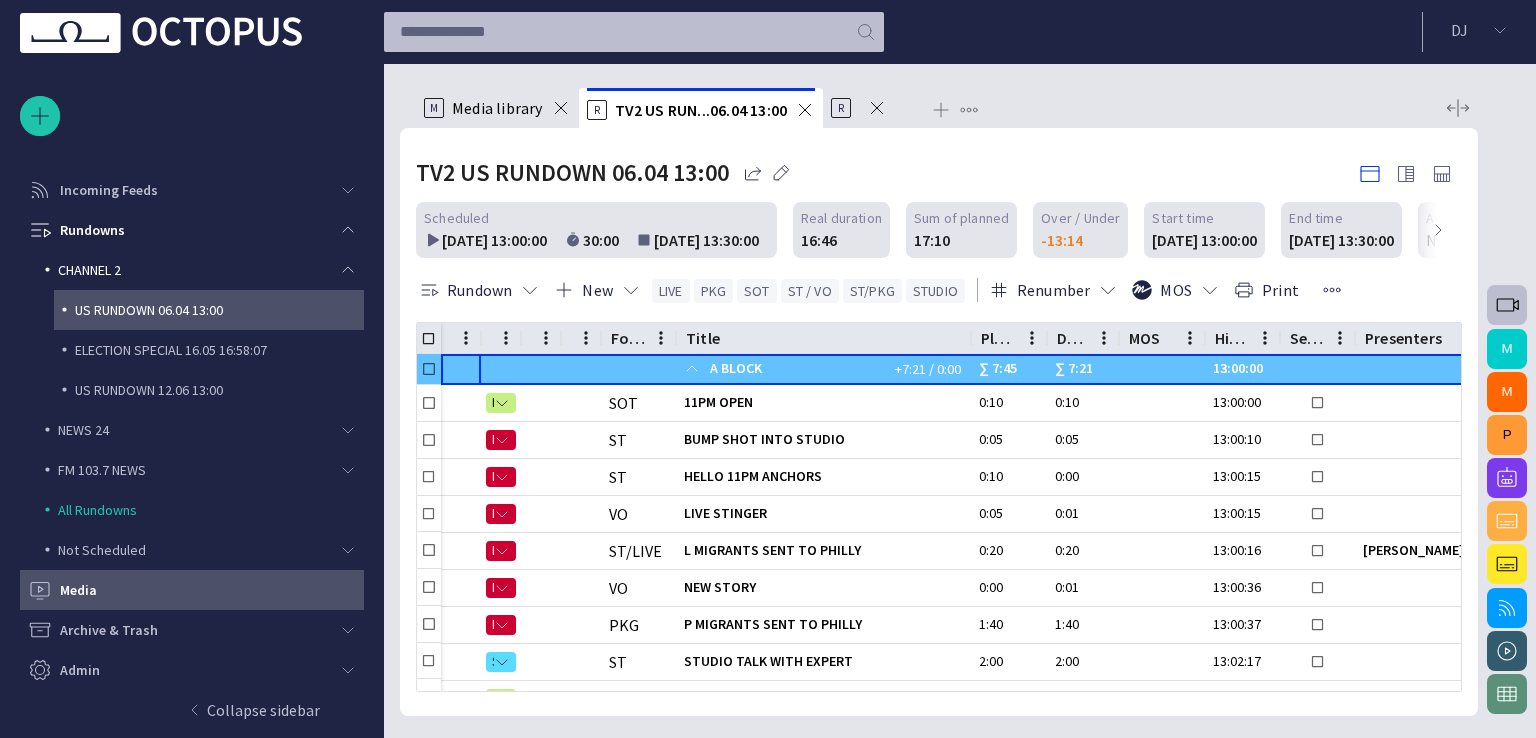click on "Media" at bounding box center [196, 590] 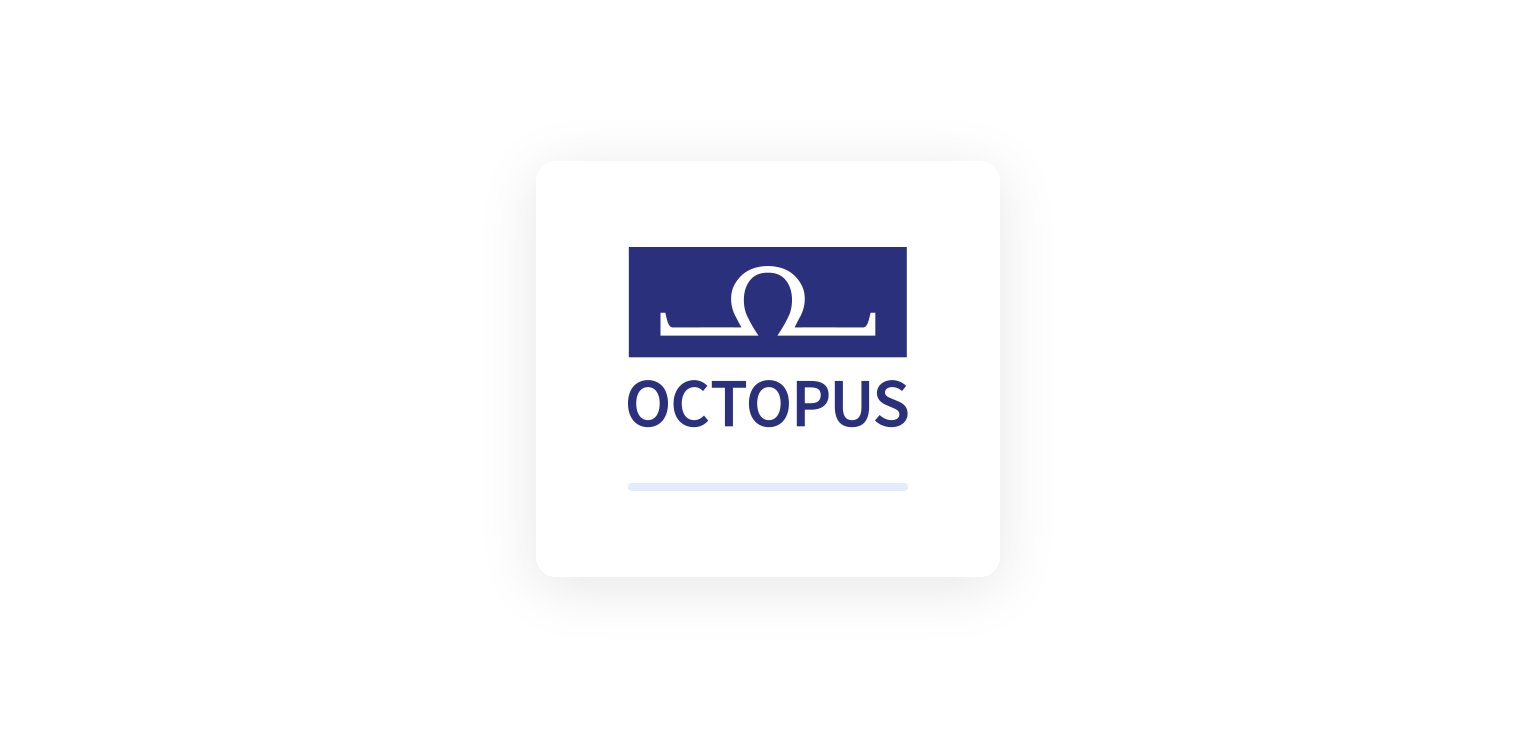 scroll, scrollTop: 0, scrollLeft: 0, axis: both 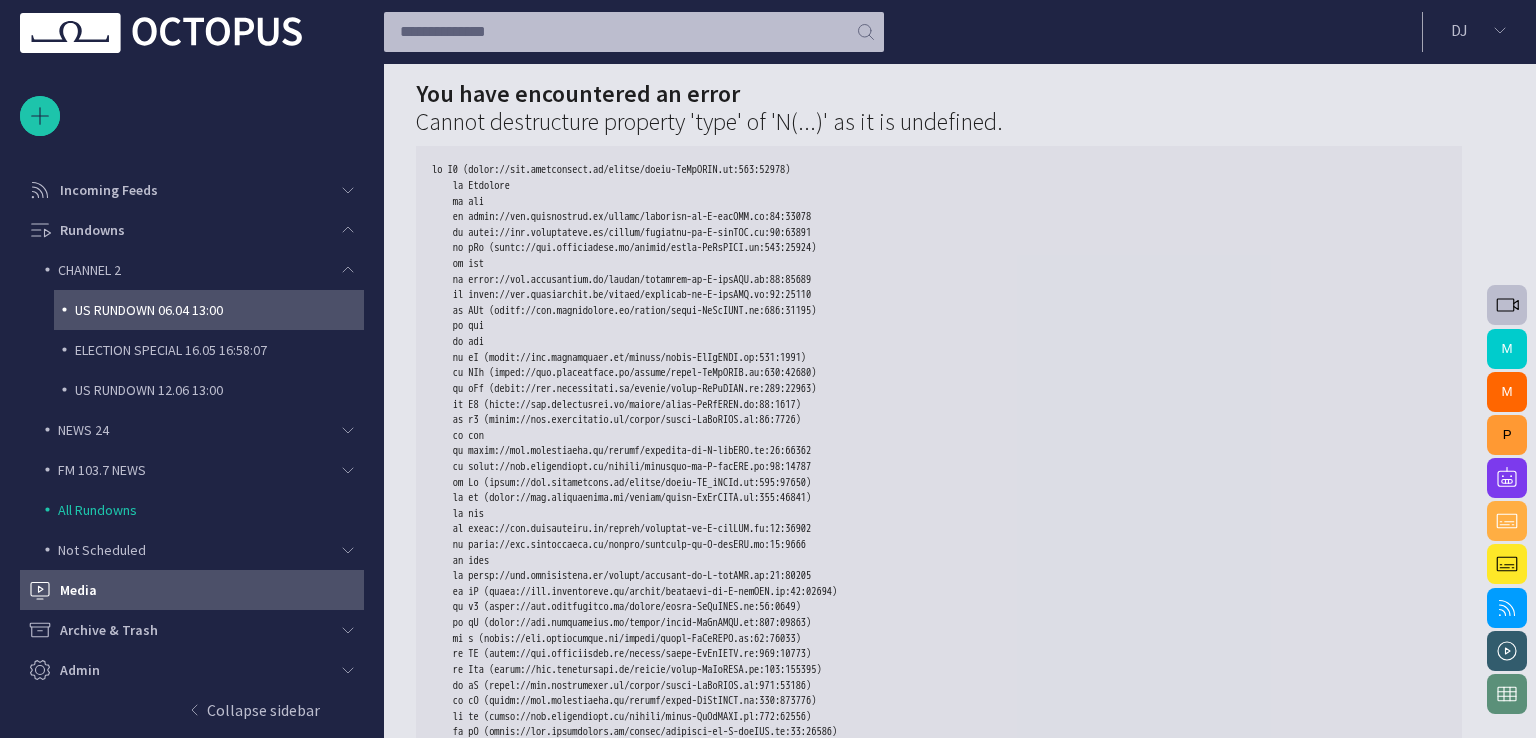 click on "US RUNDOWN 06.04 13:00" at bounding box center [213, 310] 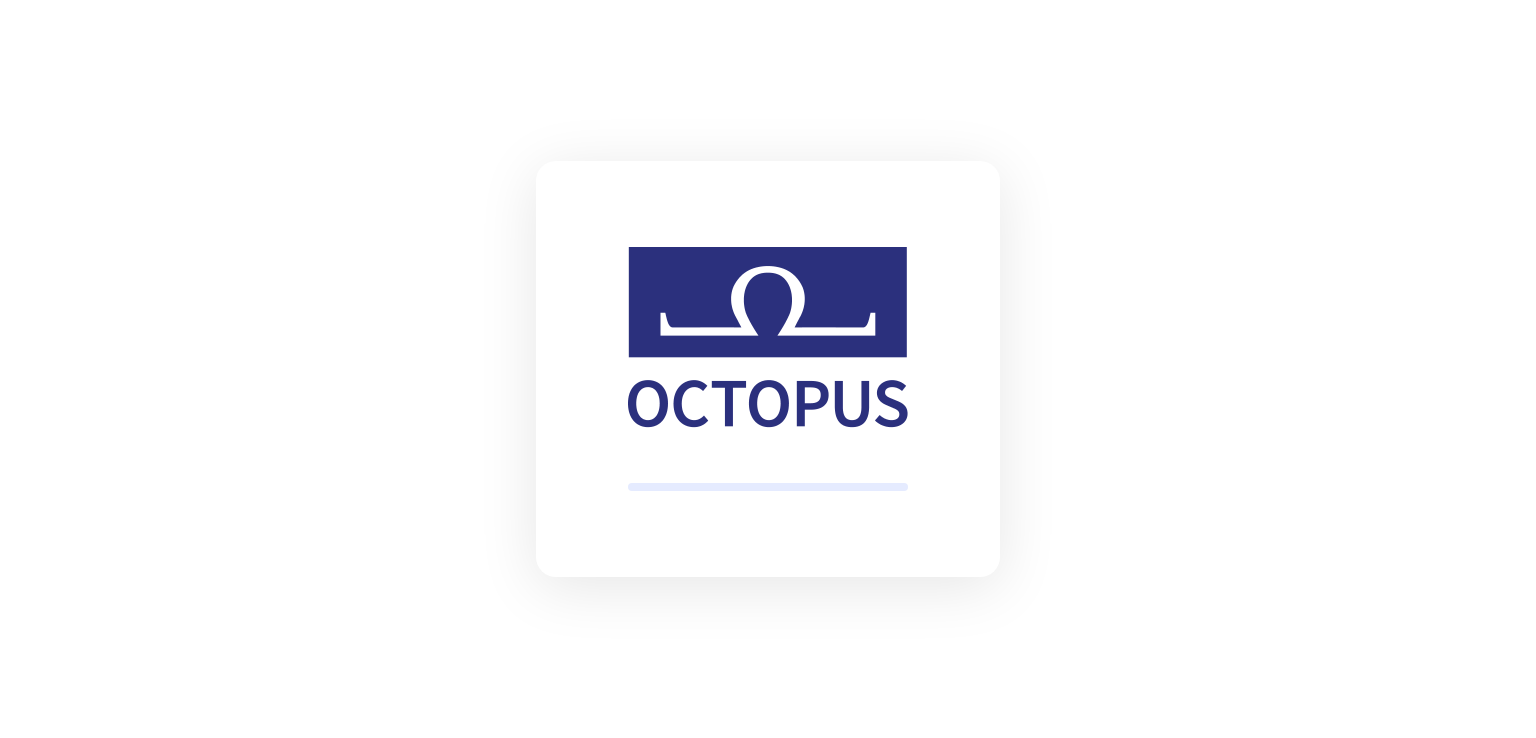scroll, scrollTop: 0, scrollLeft: 0, axis: both 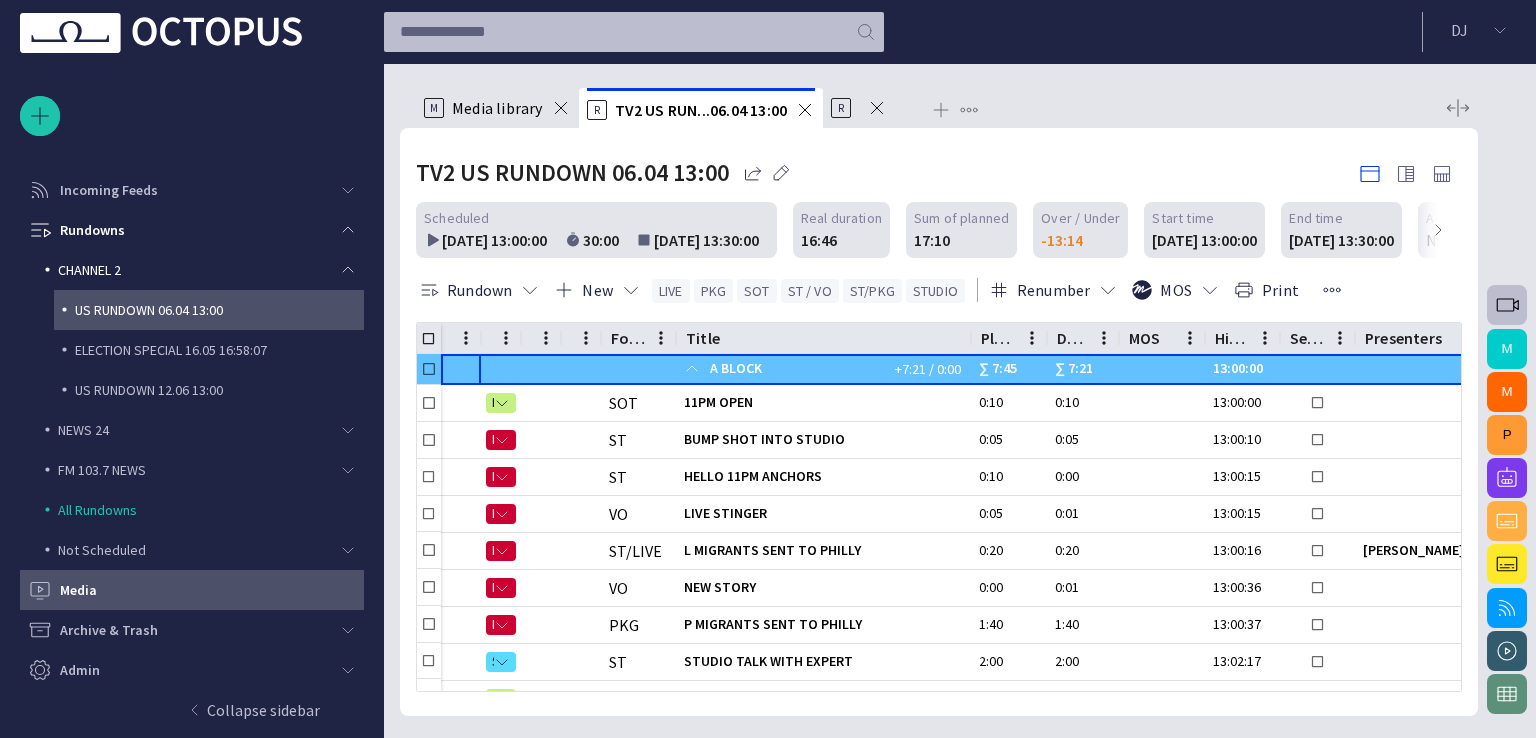click on "Media" at bounding box center (196, 590) 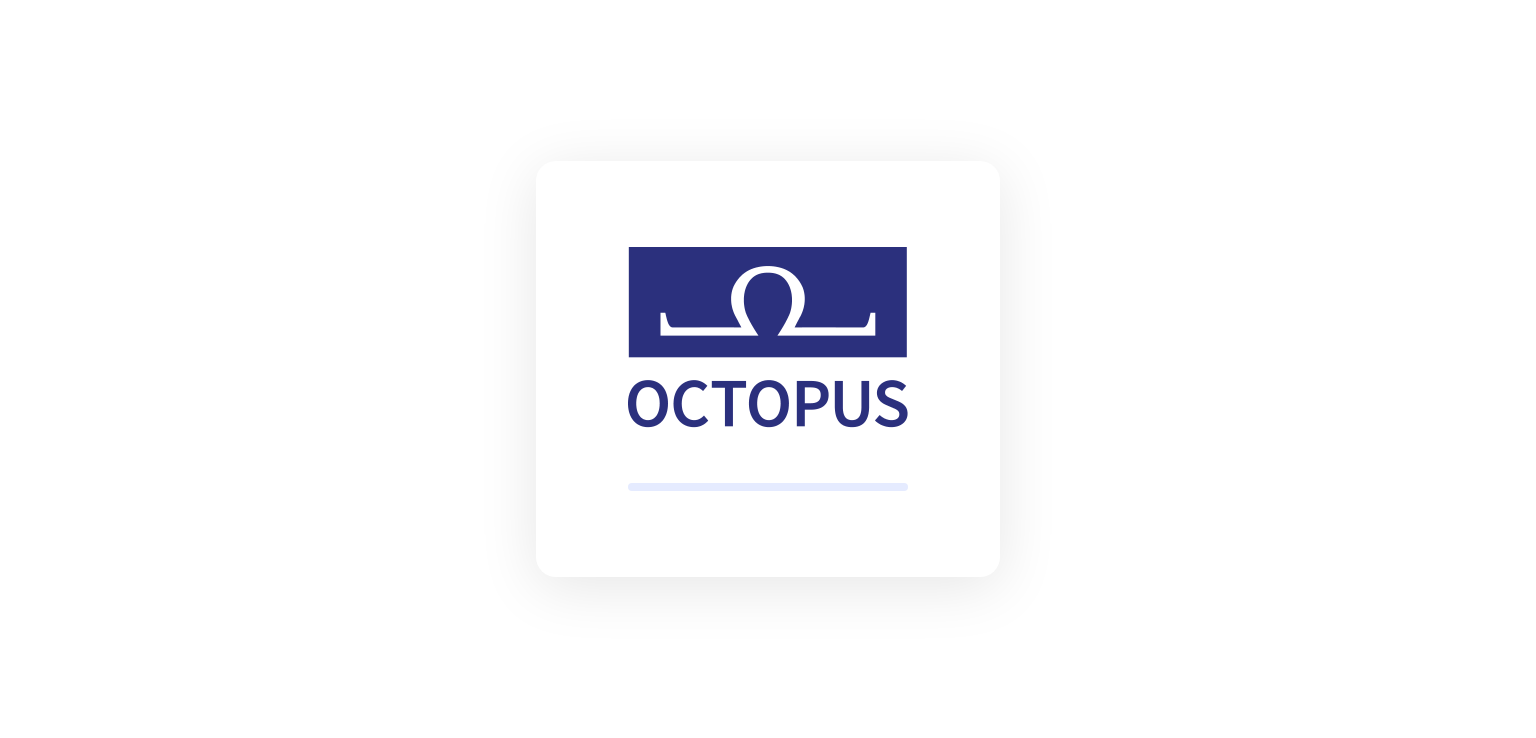scroll, scrollTop: 0, scrollLeft: 0, axis: both 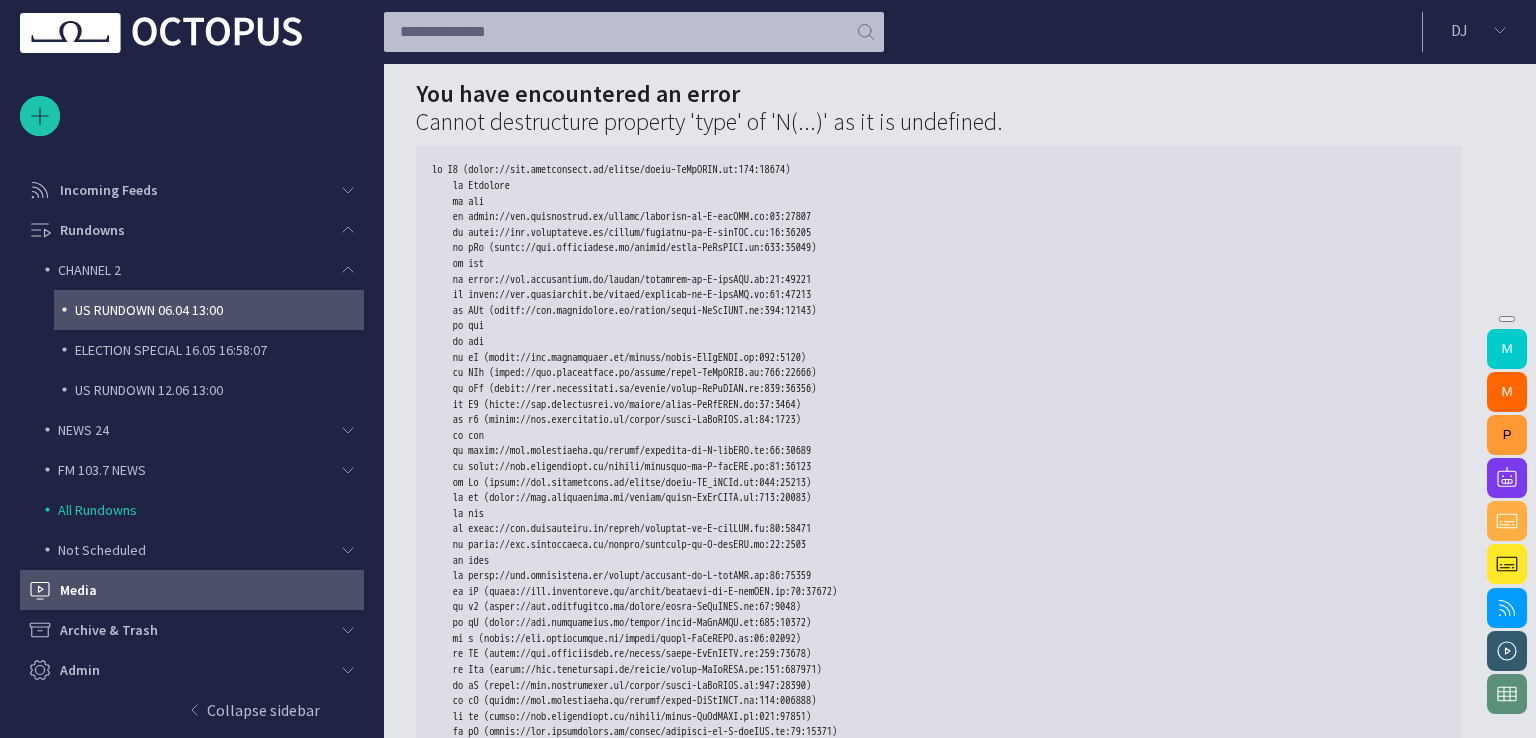 click on "US RUNDOWN 06.04 13:00" at bounding box center [213, 310] 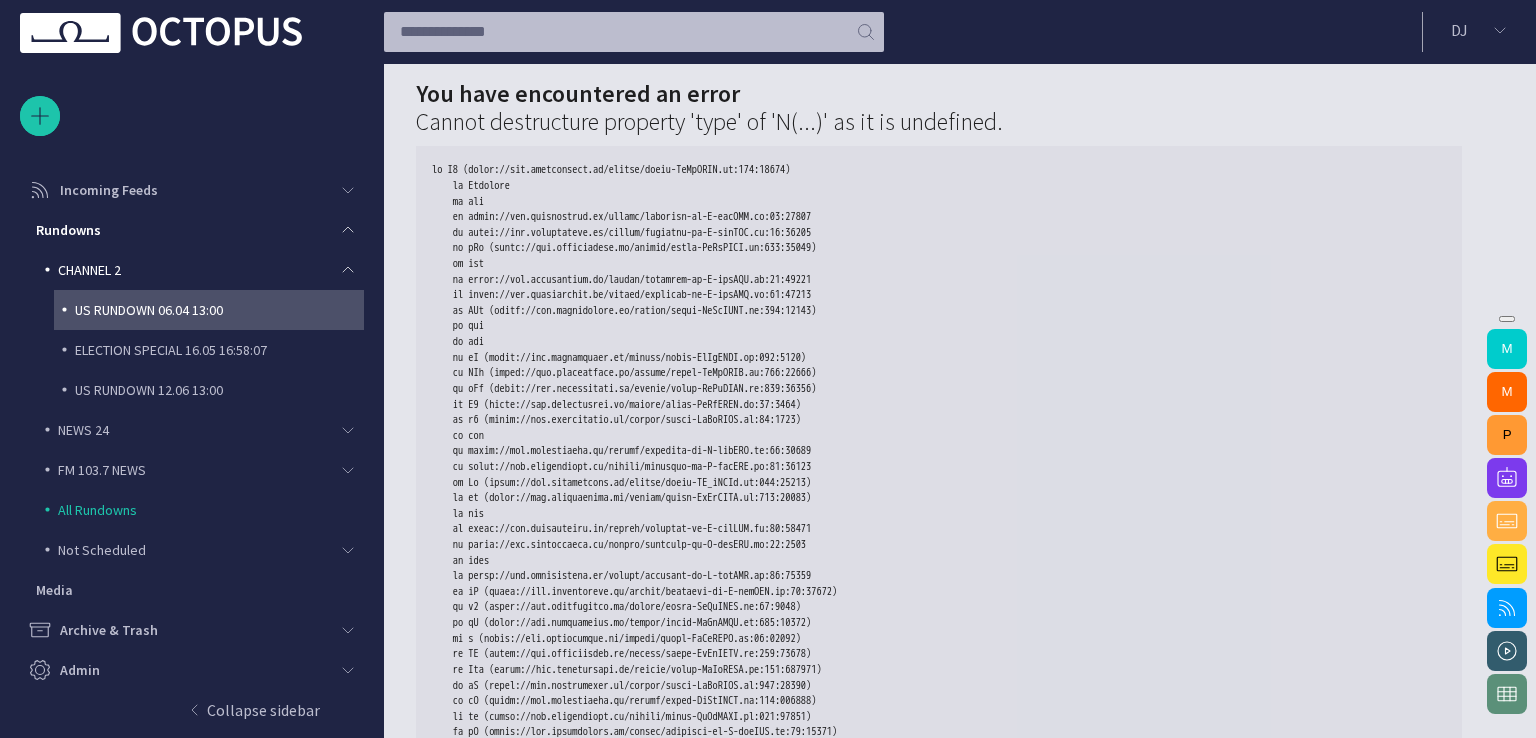 click on "US RUNDOWN 06.04 13:00" at bounding box center (213, 310) 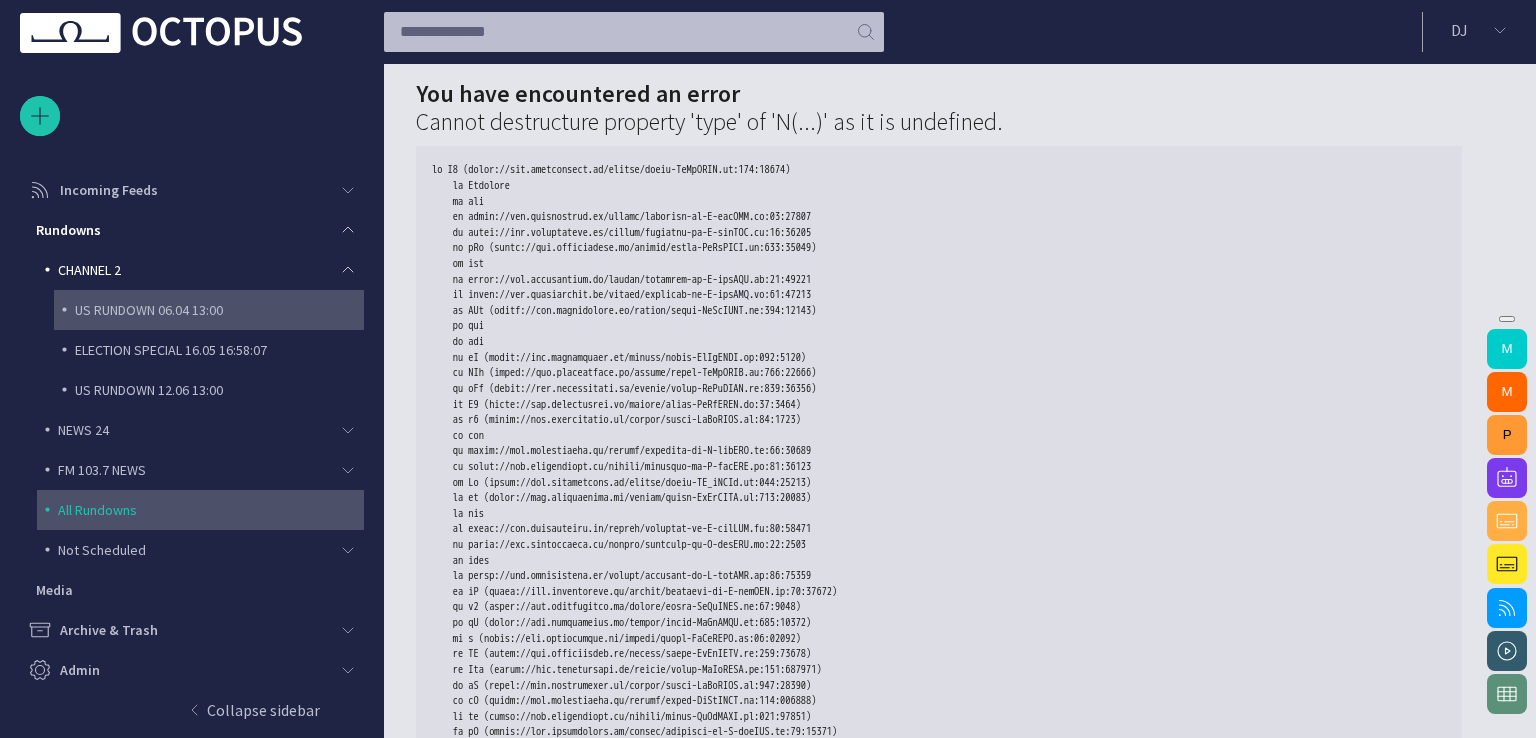 click on "All Rundowns" at bounding box center (204, 510) 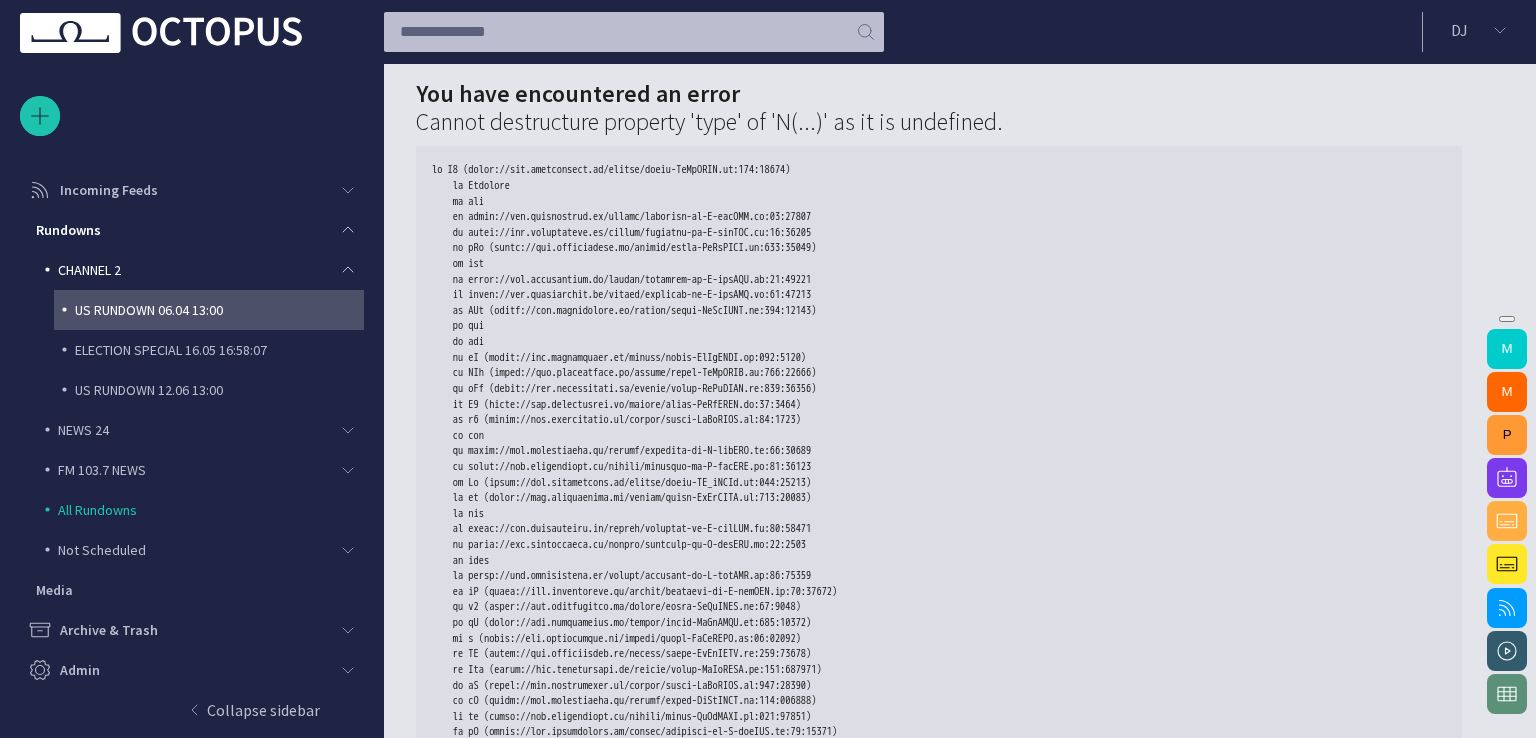 click on "Close" at bounding box center [25, 1730] 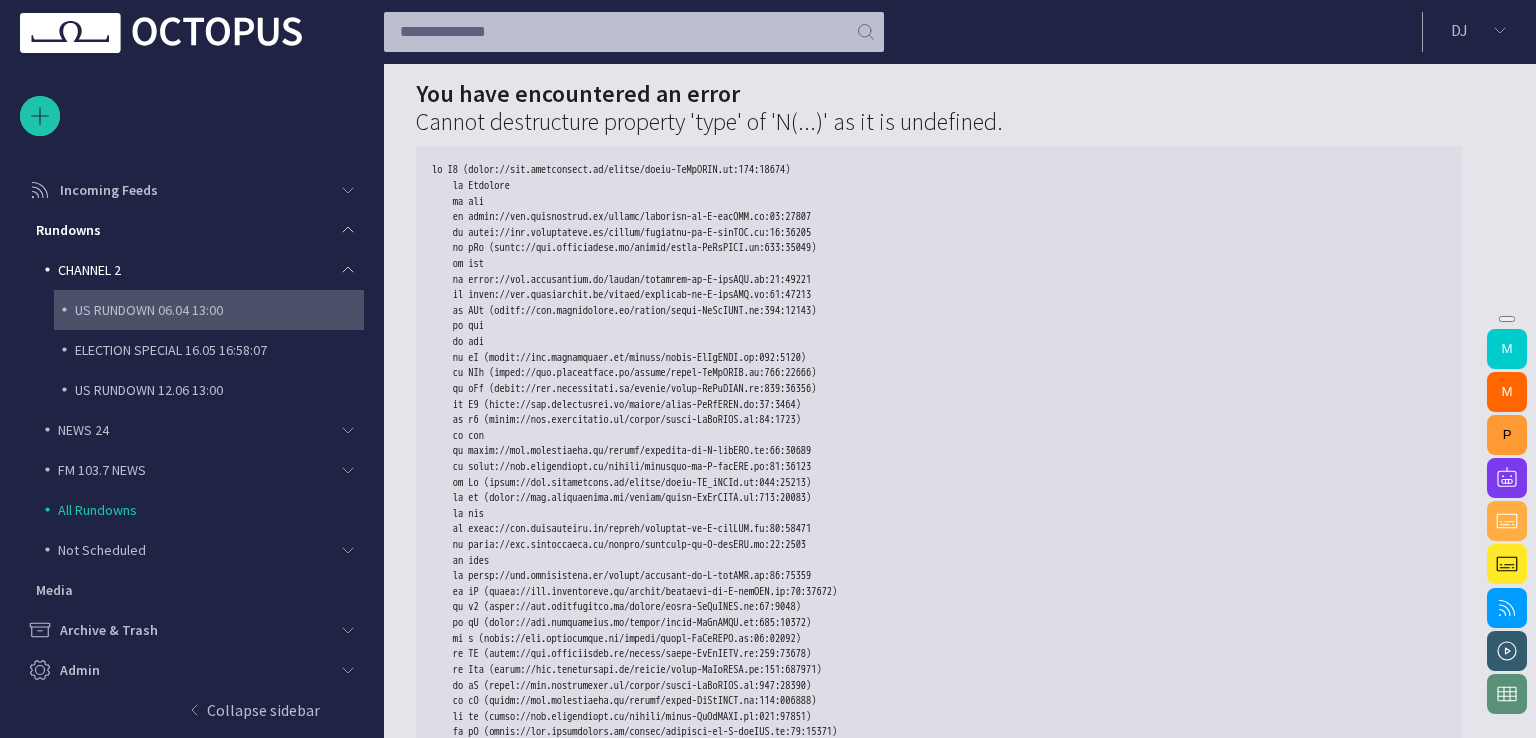 scroll, scrollTop: 0, scrollLeft: 0, axis: both 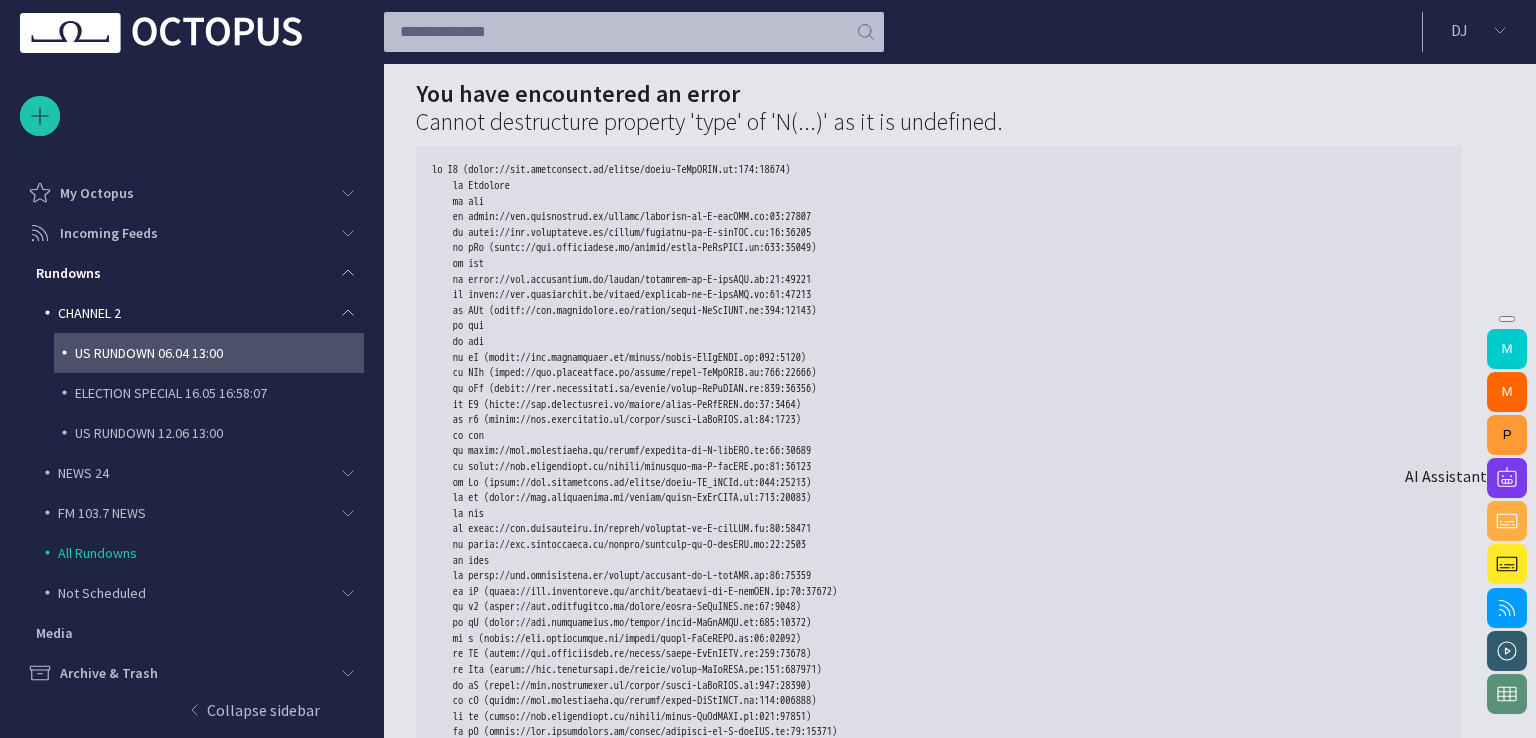 click at bounding box center (1507, 478) 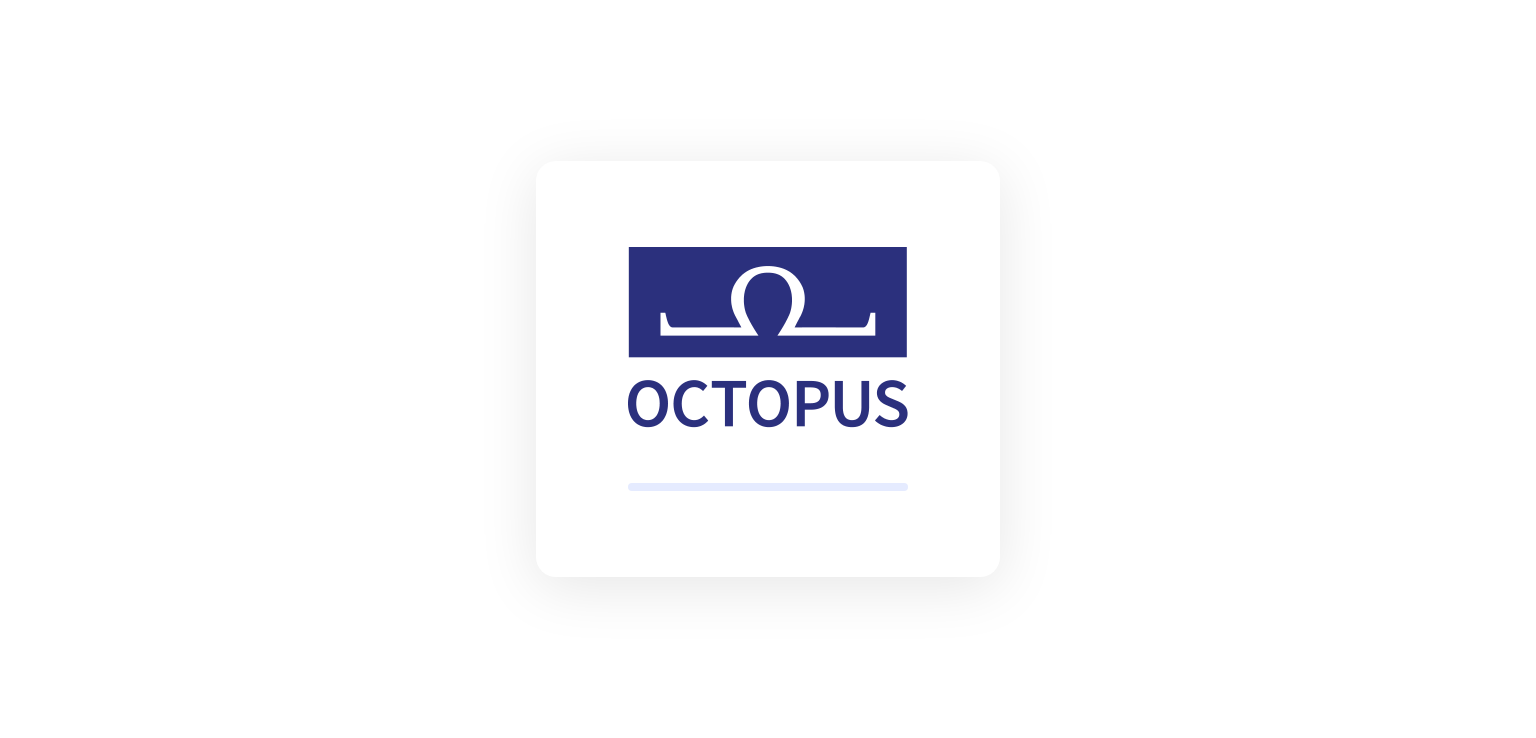 scroll, scrollTop: 0, scrollLeft: 0, axis: both 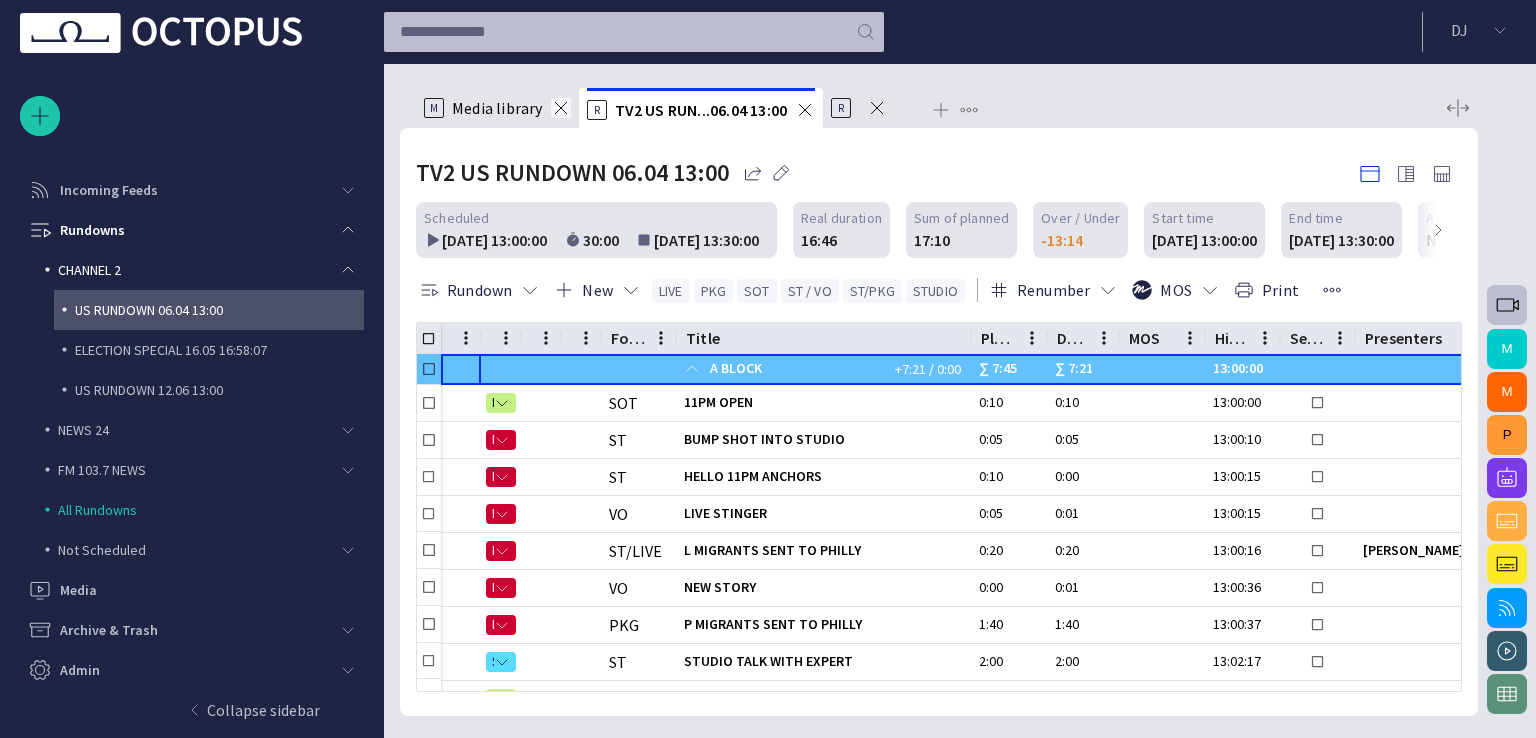 click at bounding box center (561, 108) 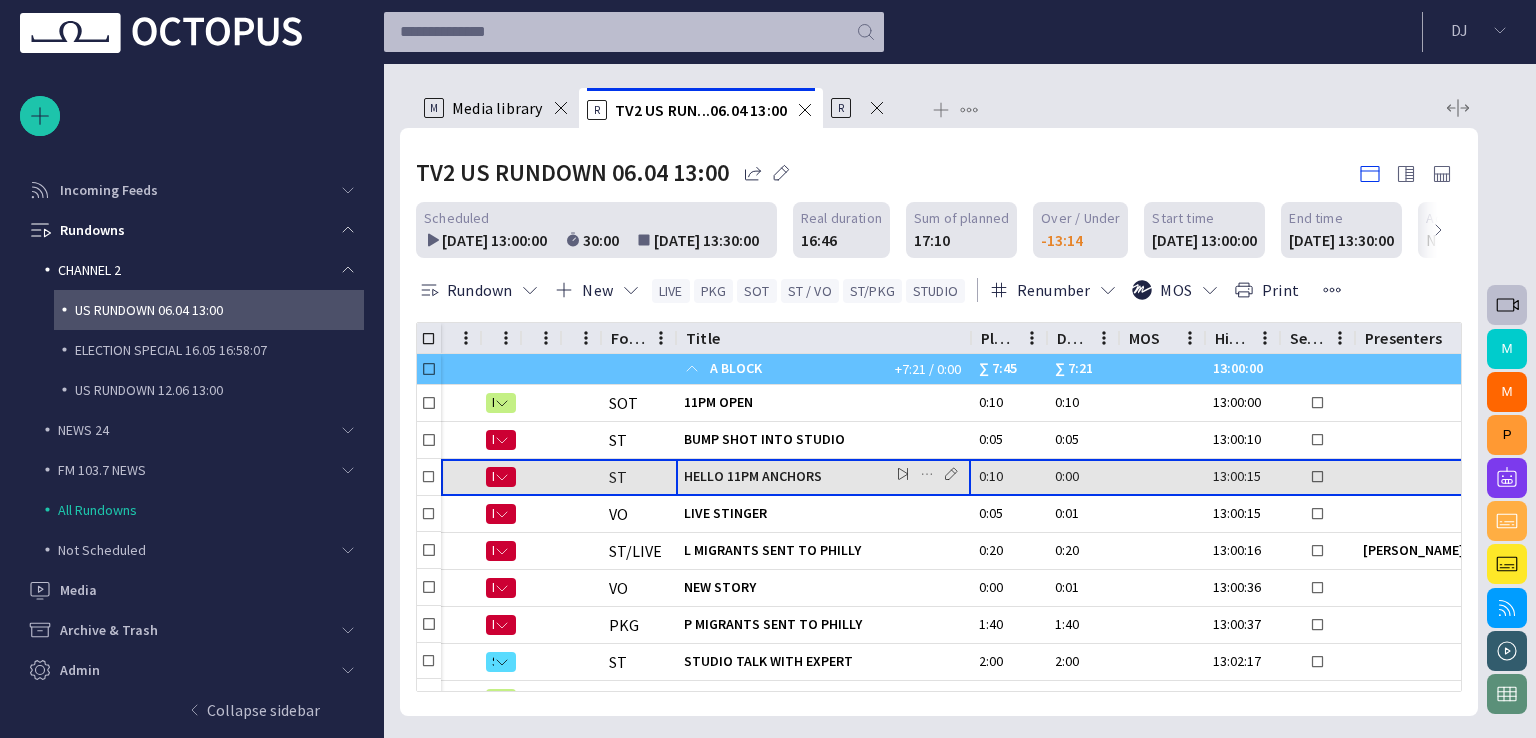 click on "HELLO 11PM ANCHORS" at bounding box center [783, 477] 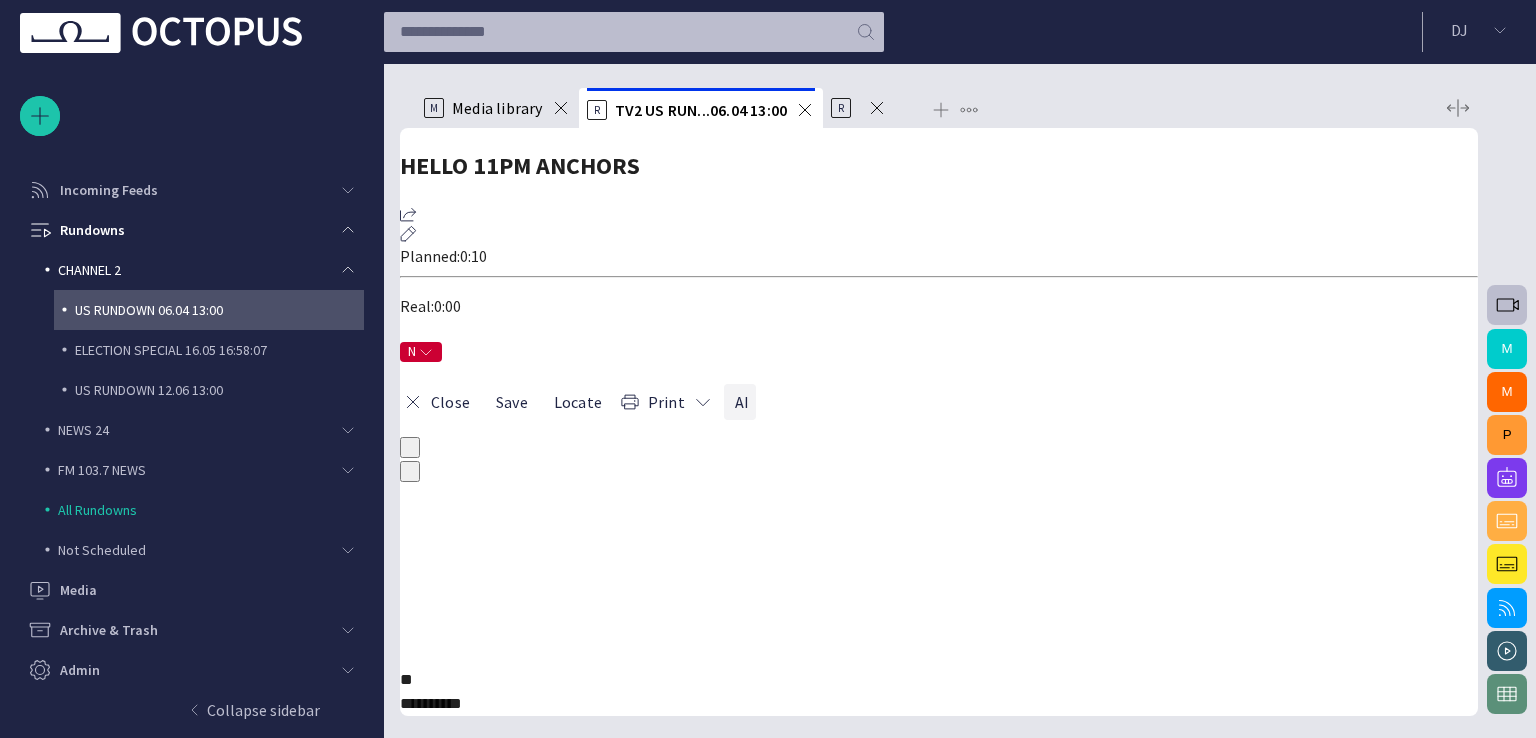 click on "AI" at bounding box center (740, 402) 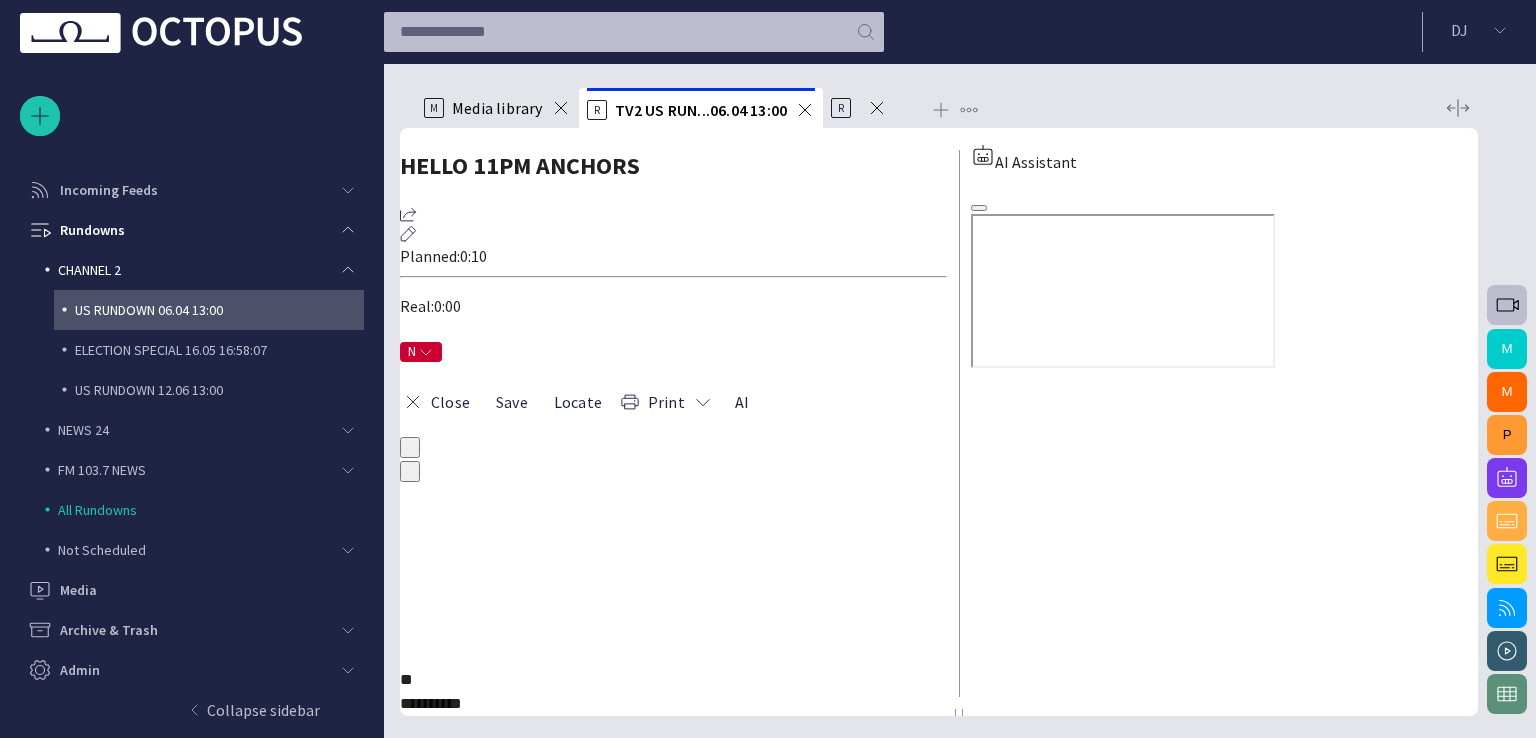 drag, startPoint x: 1148, startPoint y: 389, endPoint x: 959, endPoint y: 410, distance: 190.16309 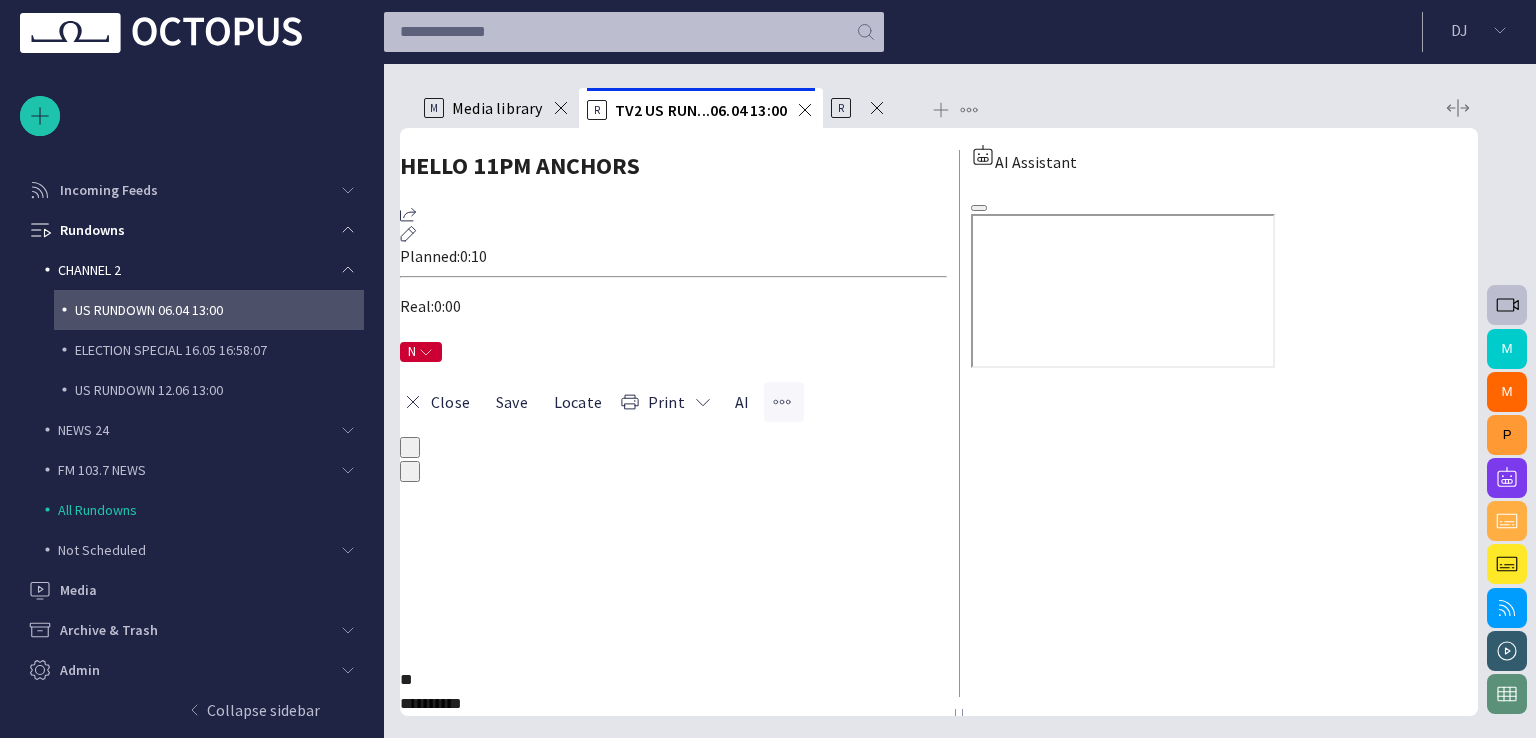 click at bounding box center (782, 402) 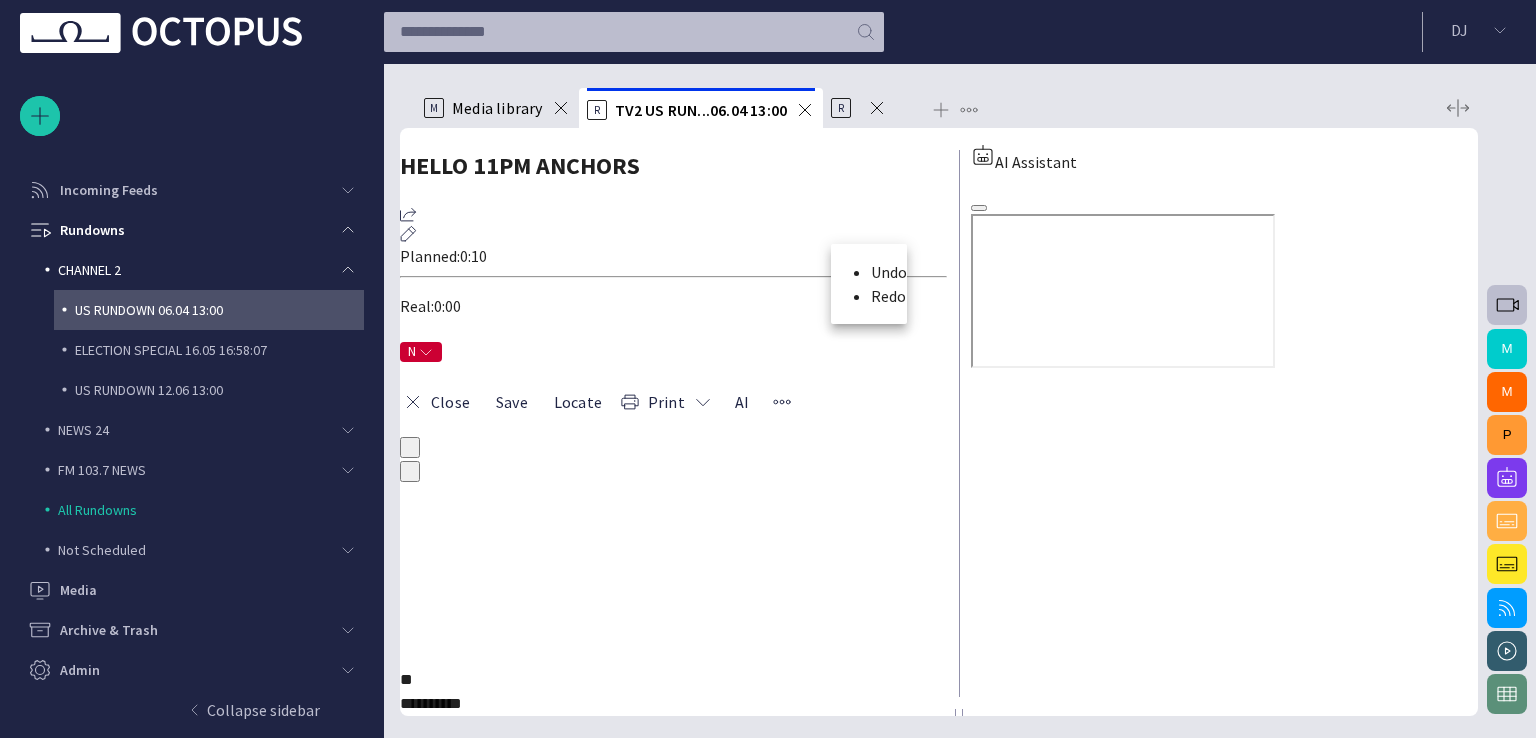 click at bounding box center [768, 369] 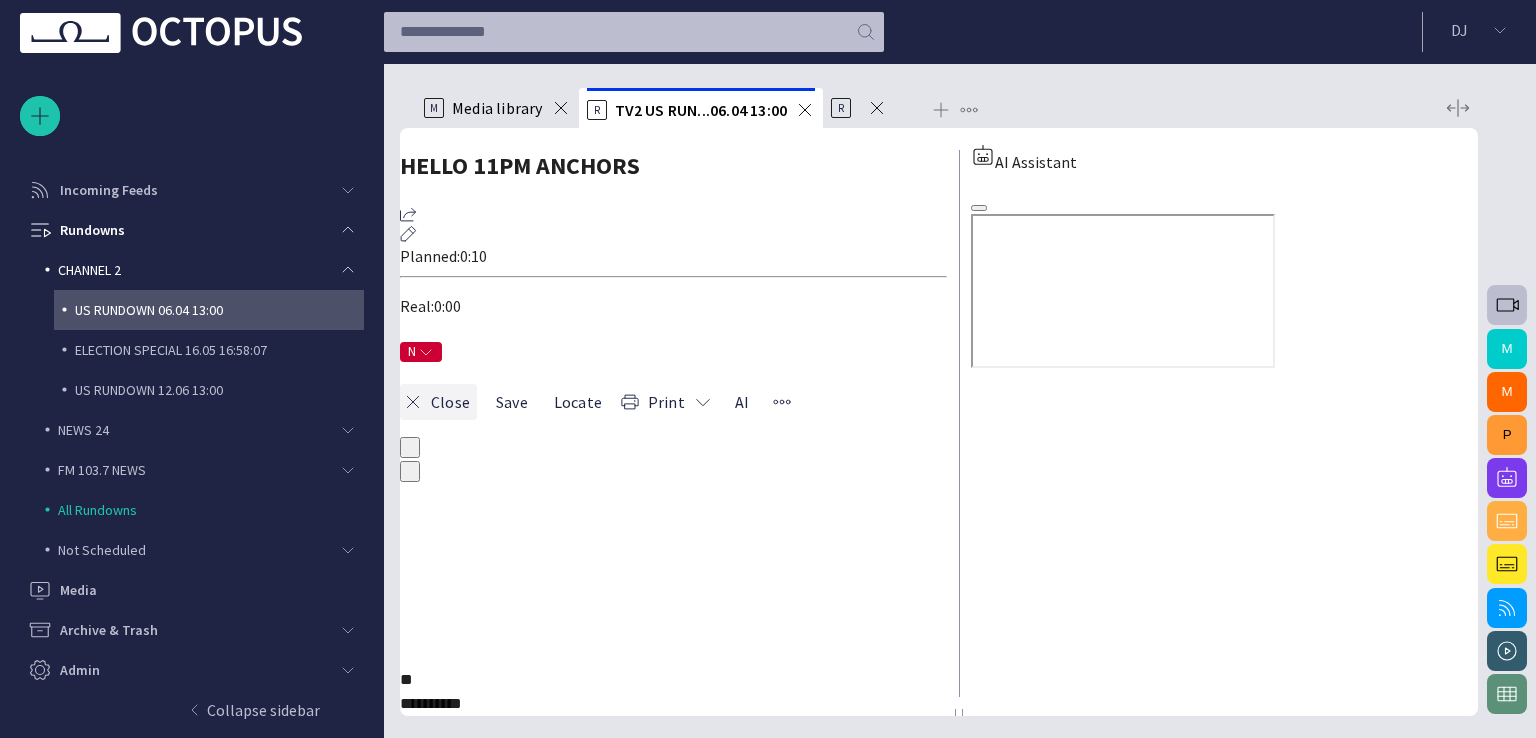 click on "Close" at bounding box center (438, 402) 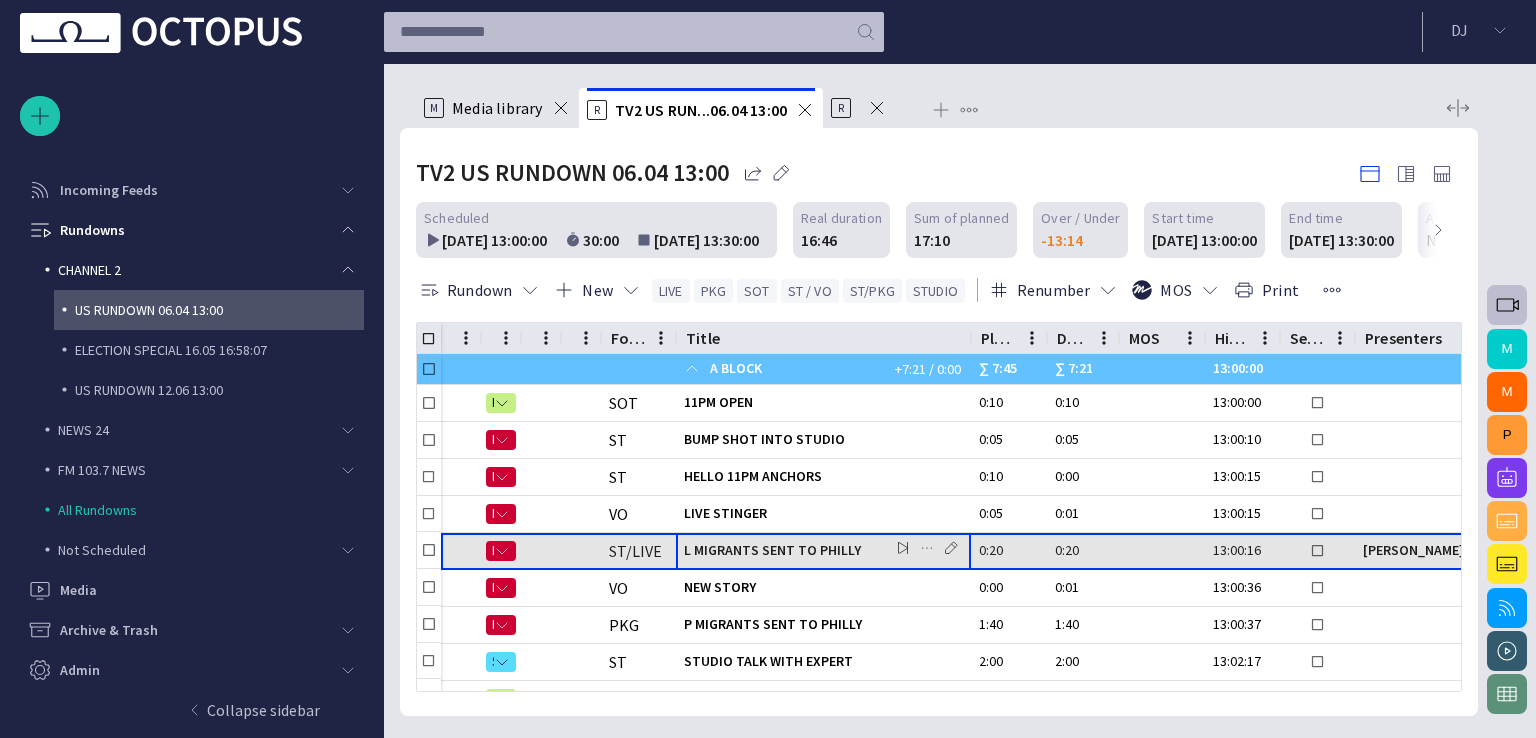 click on "L MIGRANTS SENT TO PHILLY" at bounding box center [783, 550] 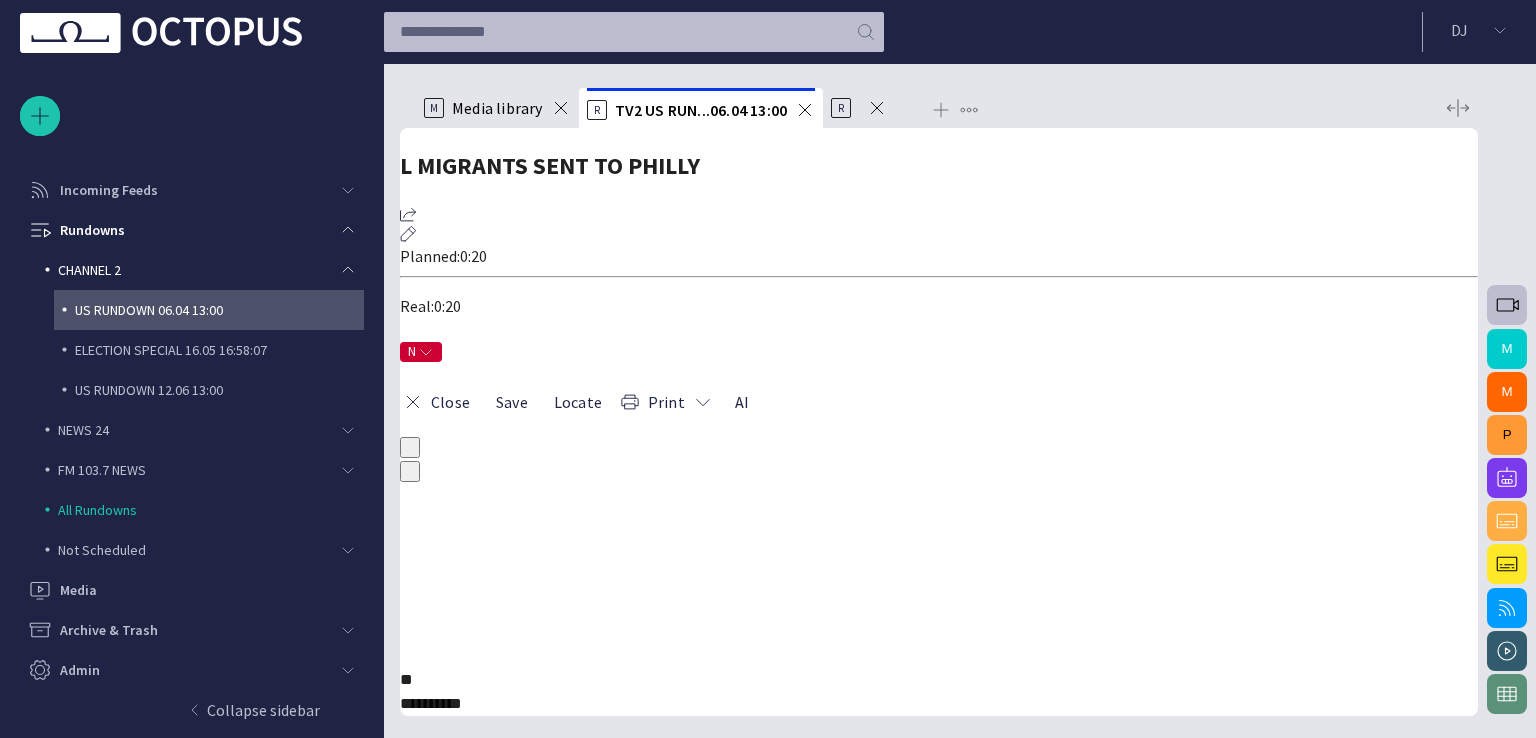 scroll, scrollTop: 0, scrollLeft: 0, axis: both 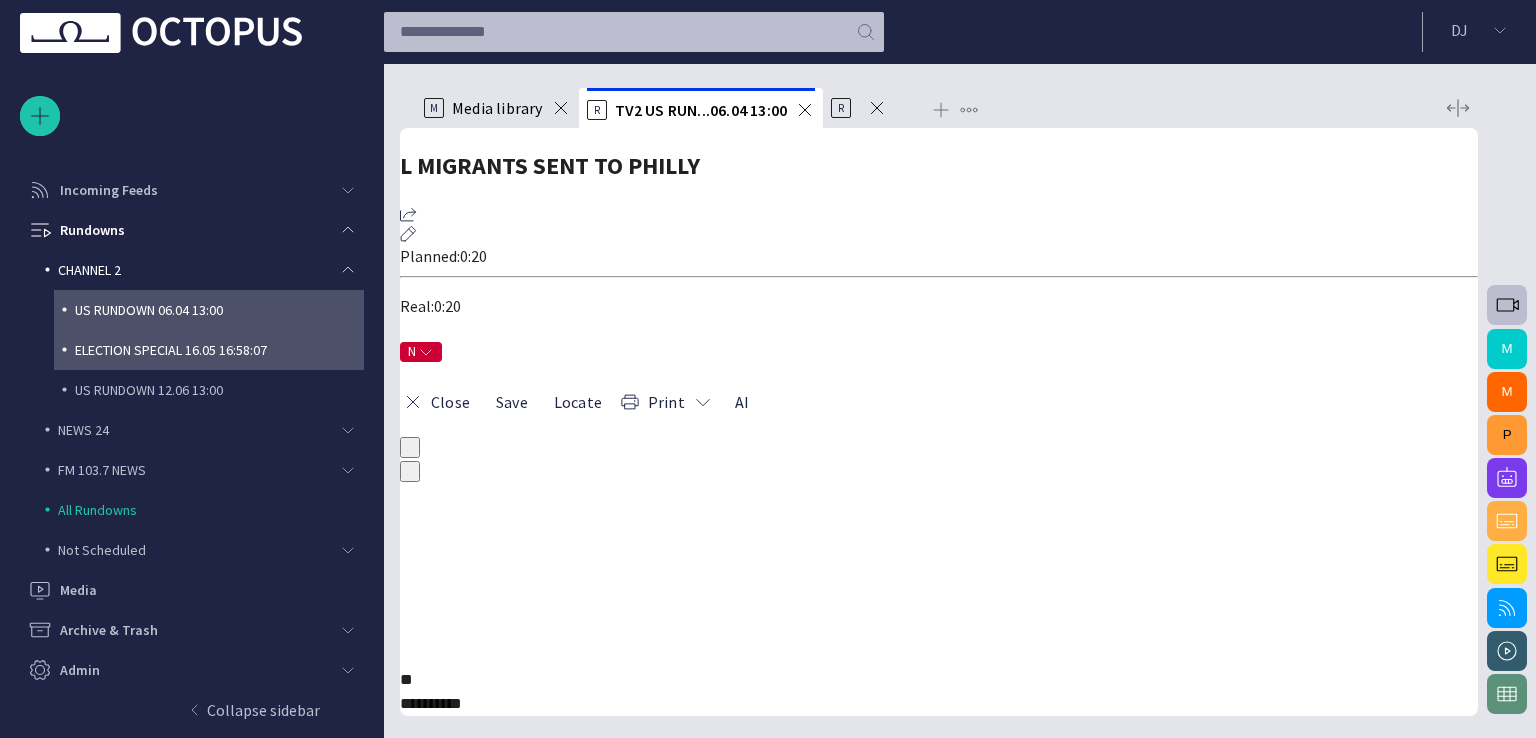 click on "ELECTION SPECIAL 16.05 16:58:07" at bounding box center (219, 350) 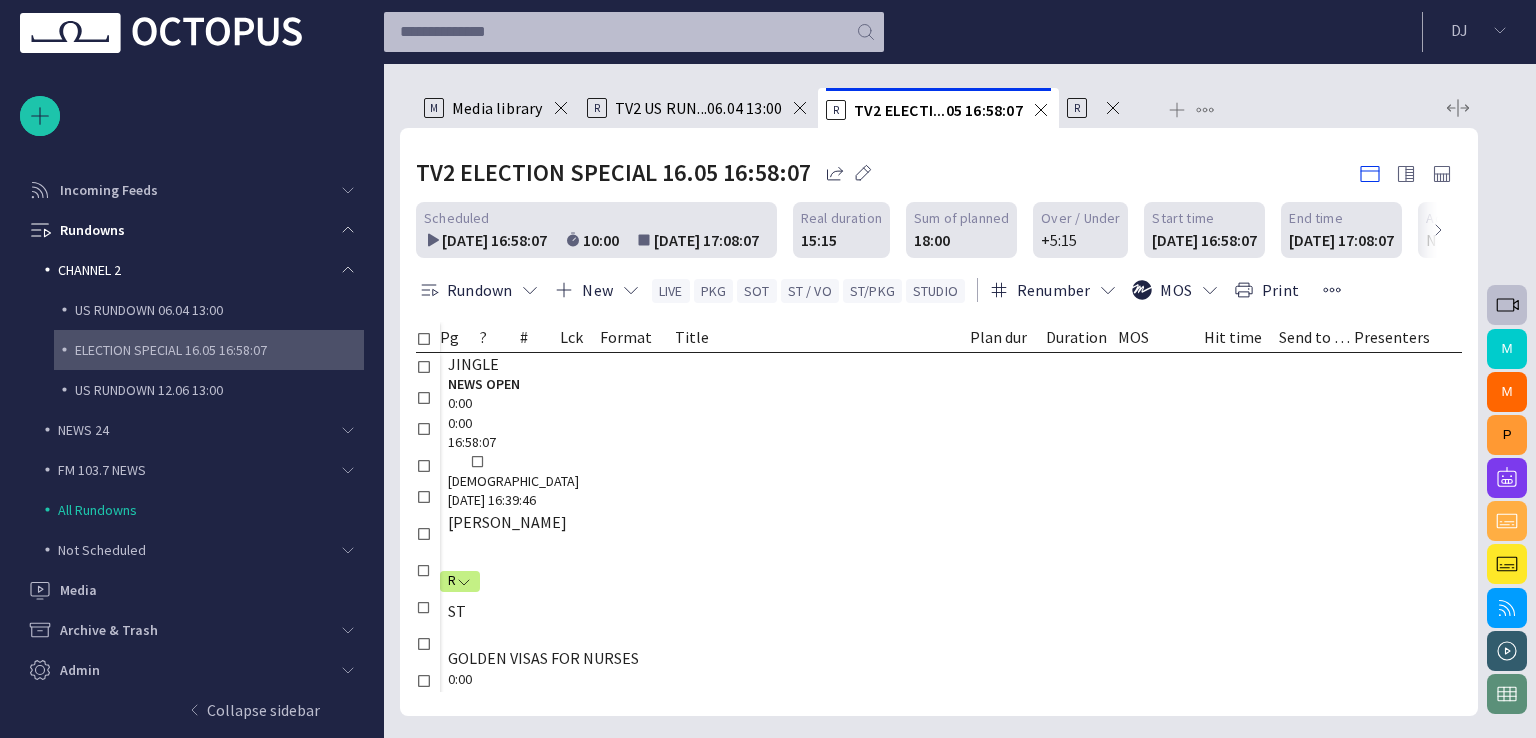 scroll, scrollTop: 86, scrollLeft: 0, axis: vertical 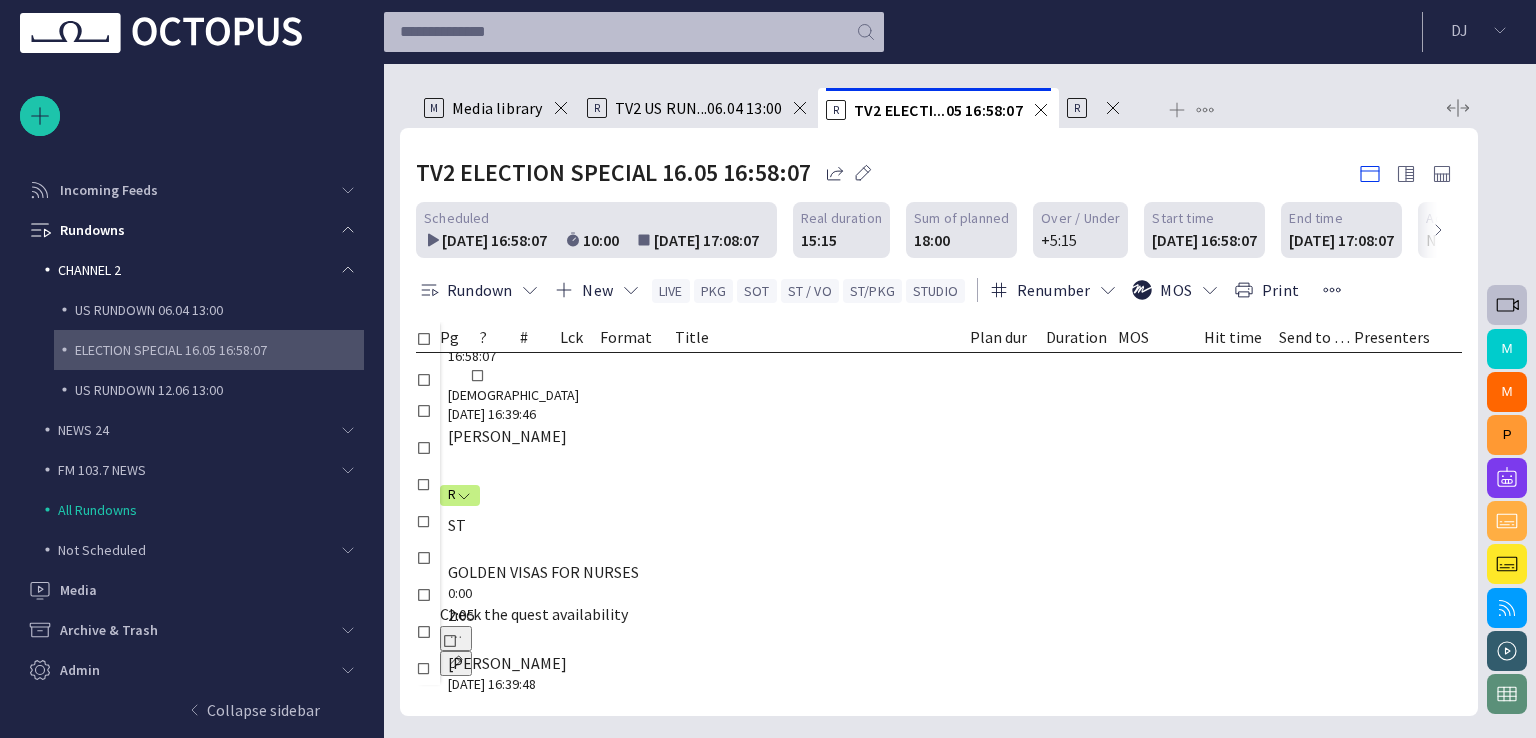 click on "New story 1" at bounding box center [547, 1336] 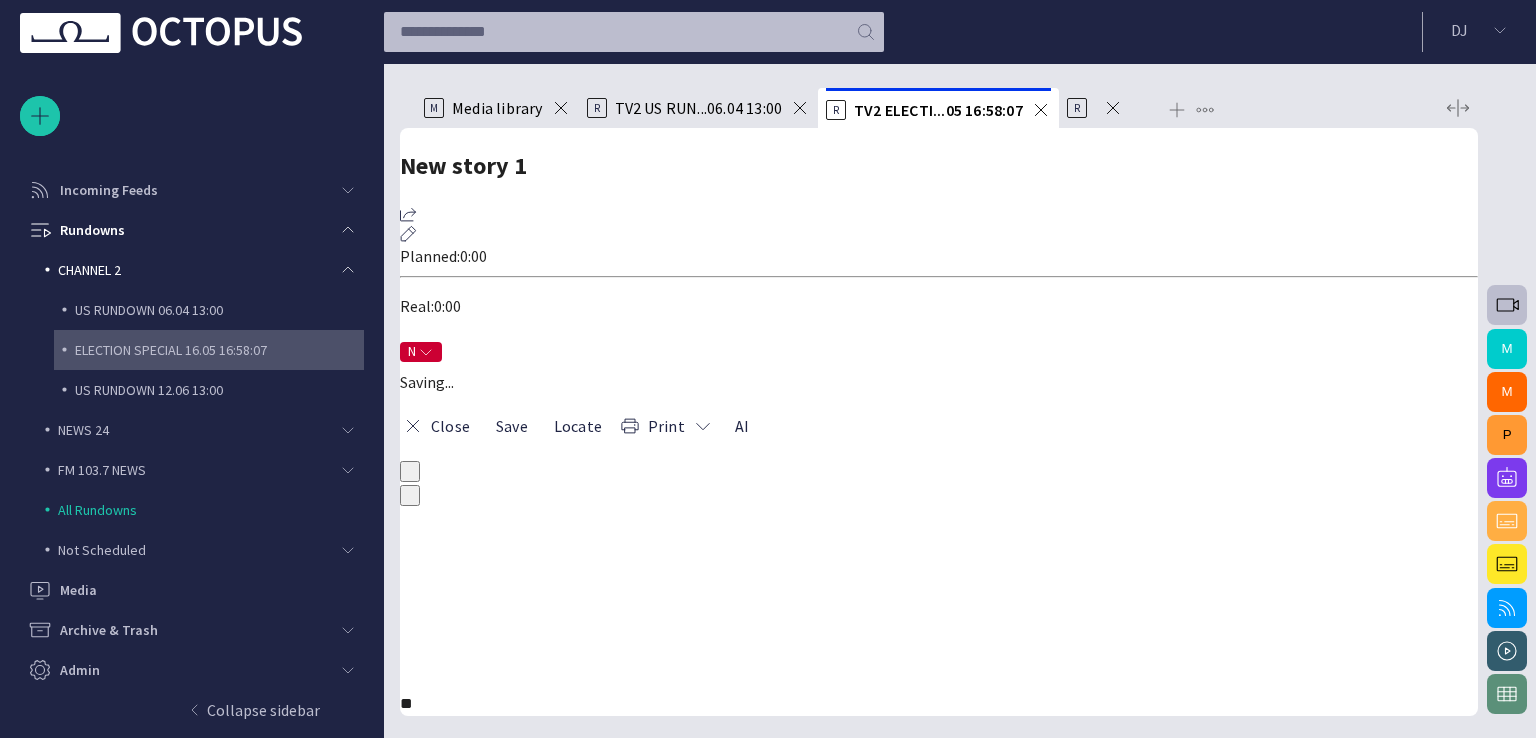 scroll, scrollTop: 217, scrollLeft: 0, axis: vertical 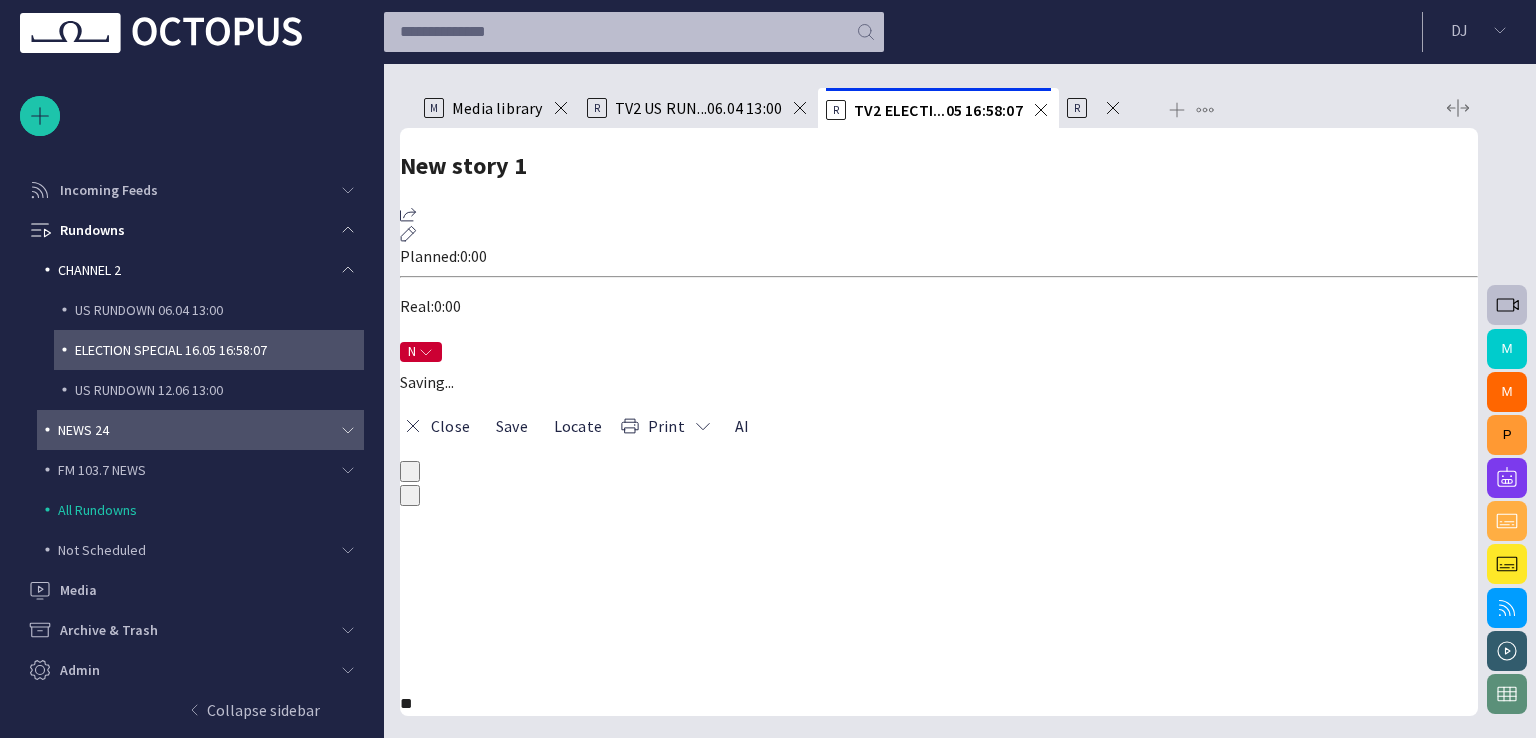 click on "NEWS 24" at bounding box center [201, 430] 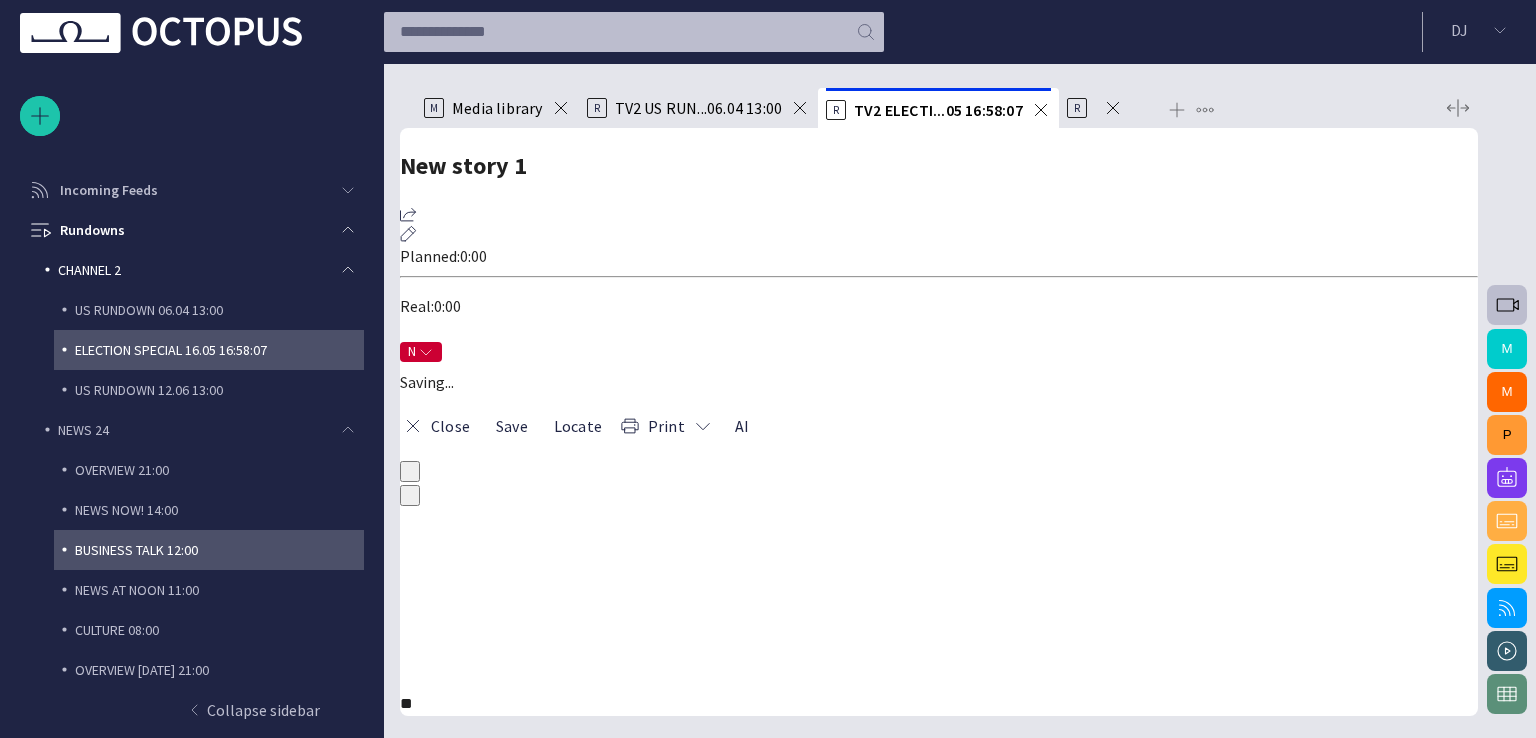 click on "BUSINESS TALK 12:00" at bounding box center [219, 550] 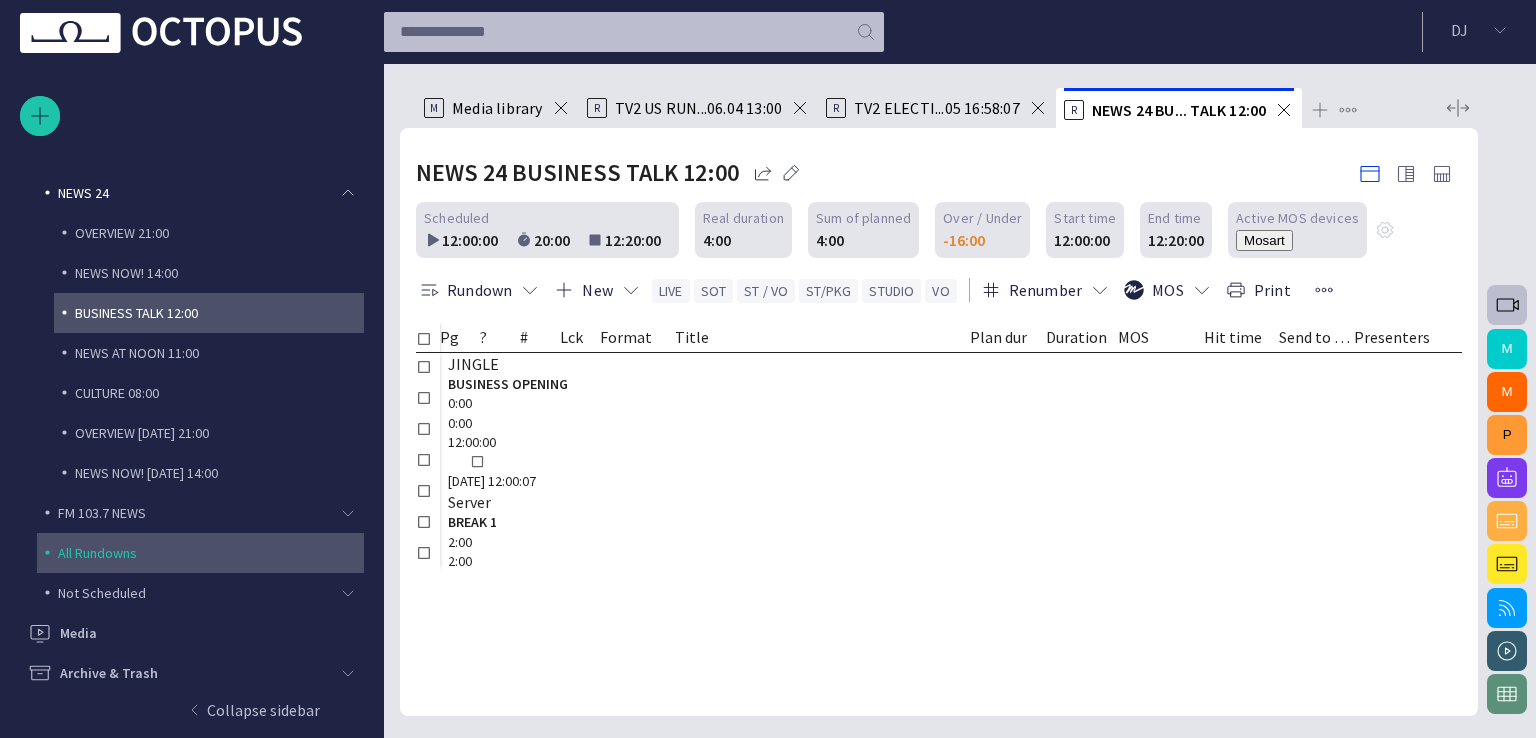 scroll, scrollTop: 323, scrollLeft: 0, axis: vertical 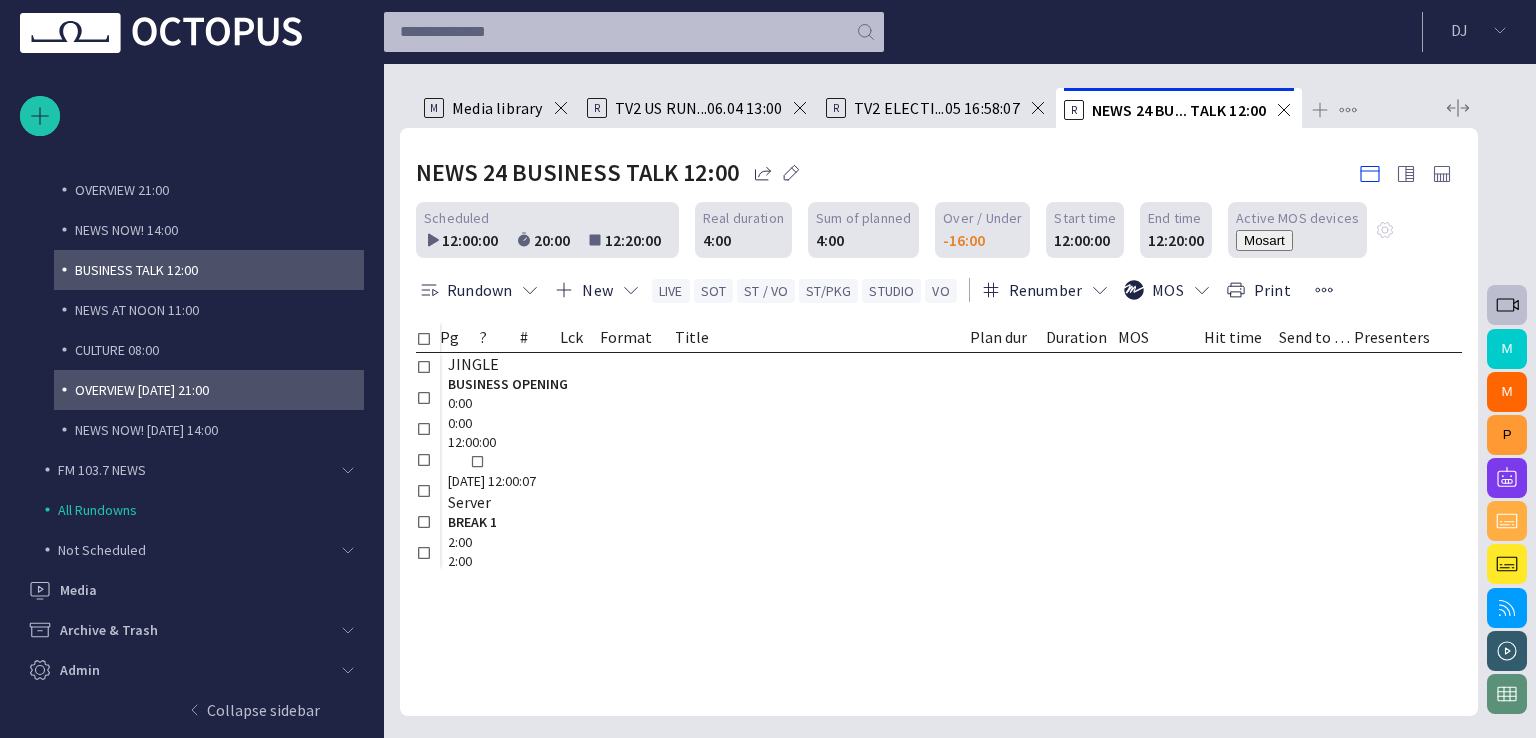 click on "OVERVIEW [DATE] 21:00" at bounding box center (219, 390) 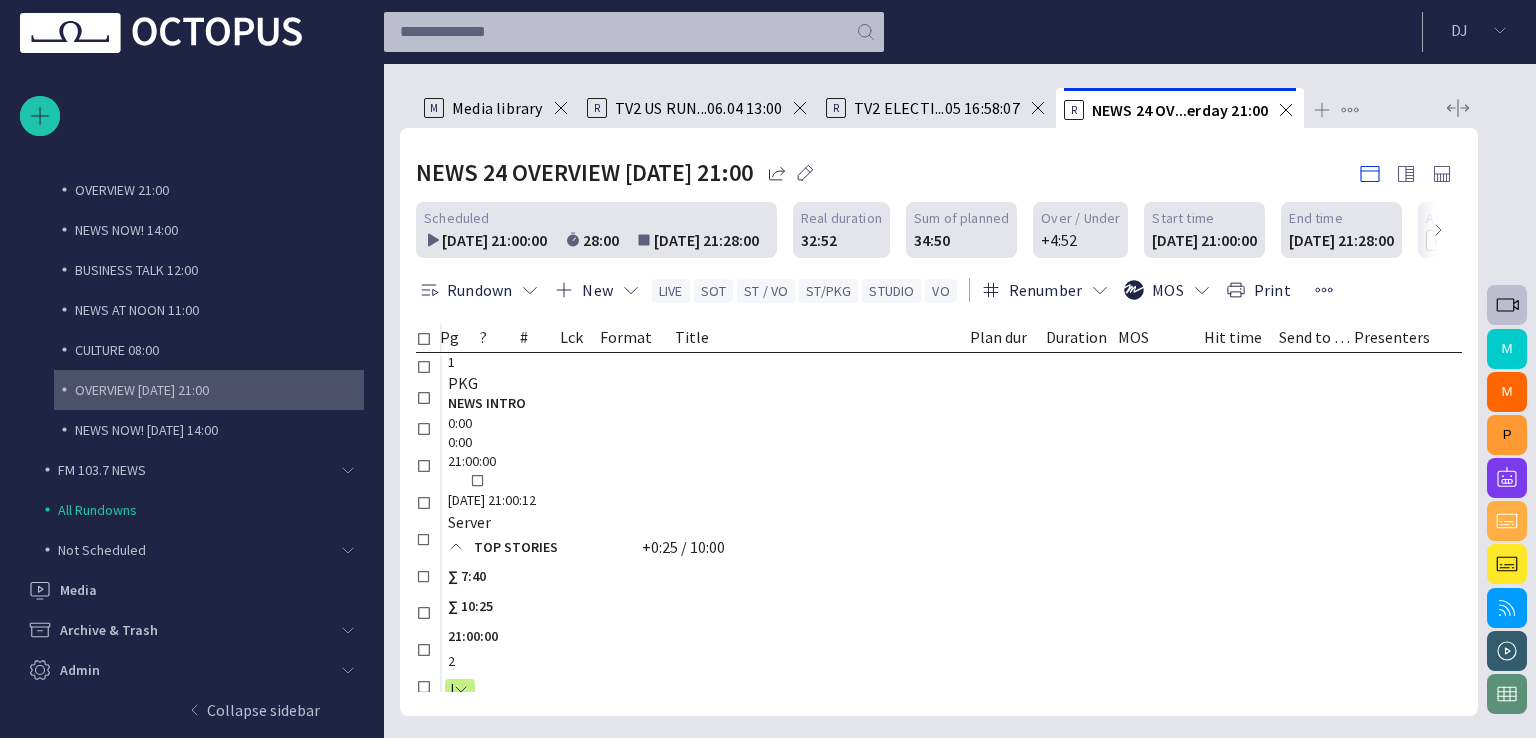 click on "KUWAIT TV STORY" at bounding box center (587, 1188) 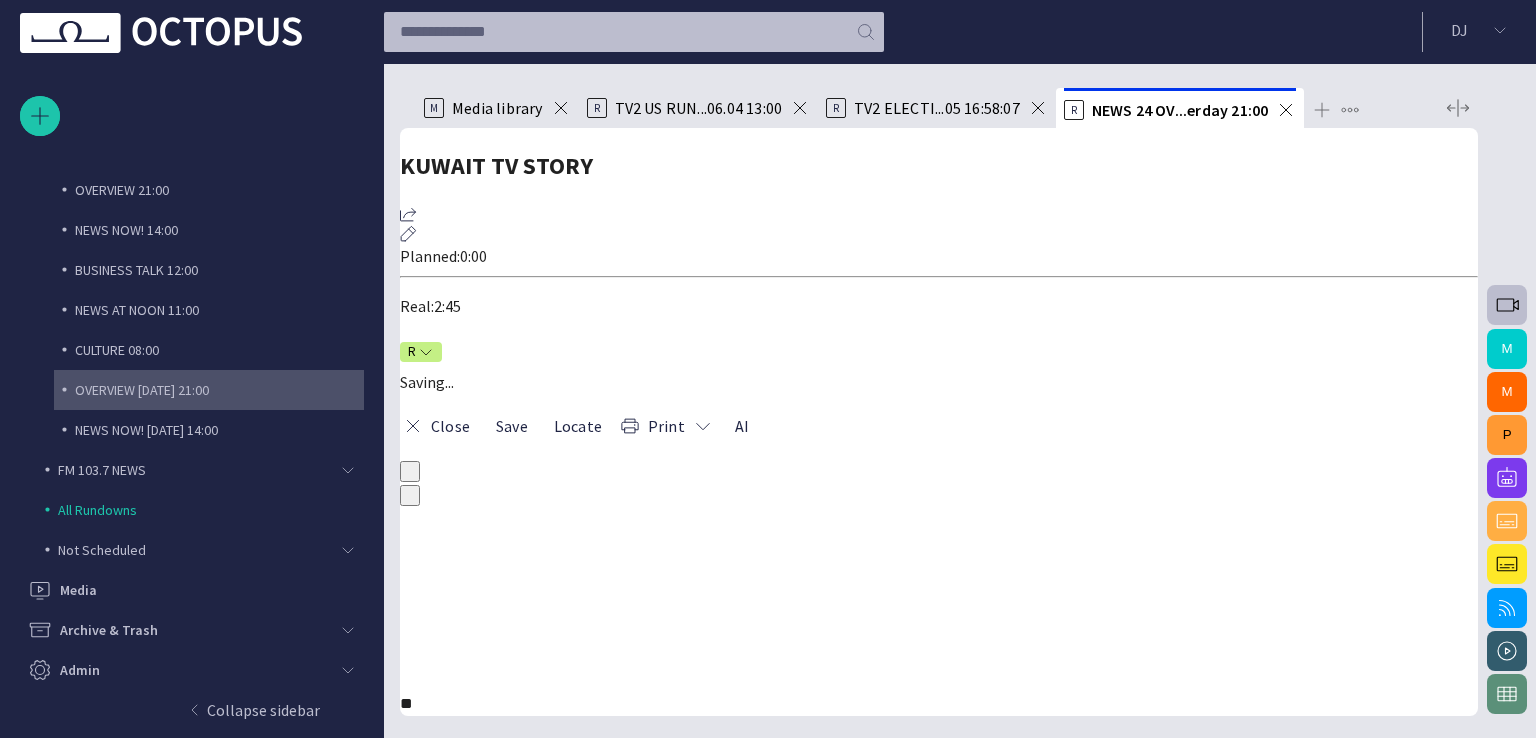 scroll, scrollTop: 782, scrollLeft: 0, axis: vertical 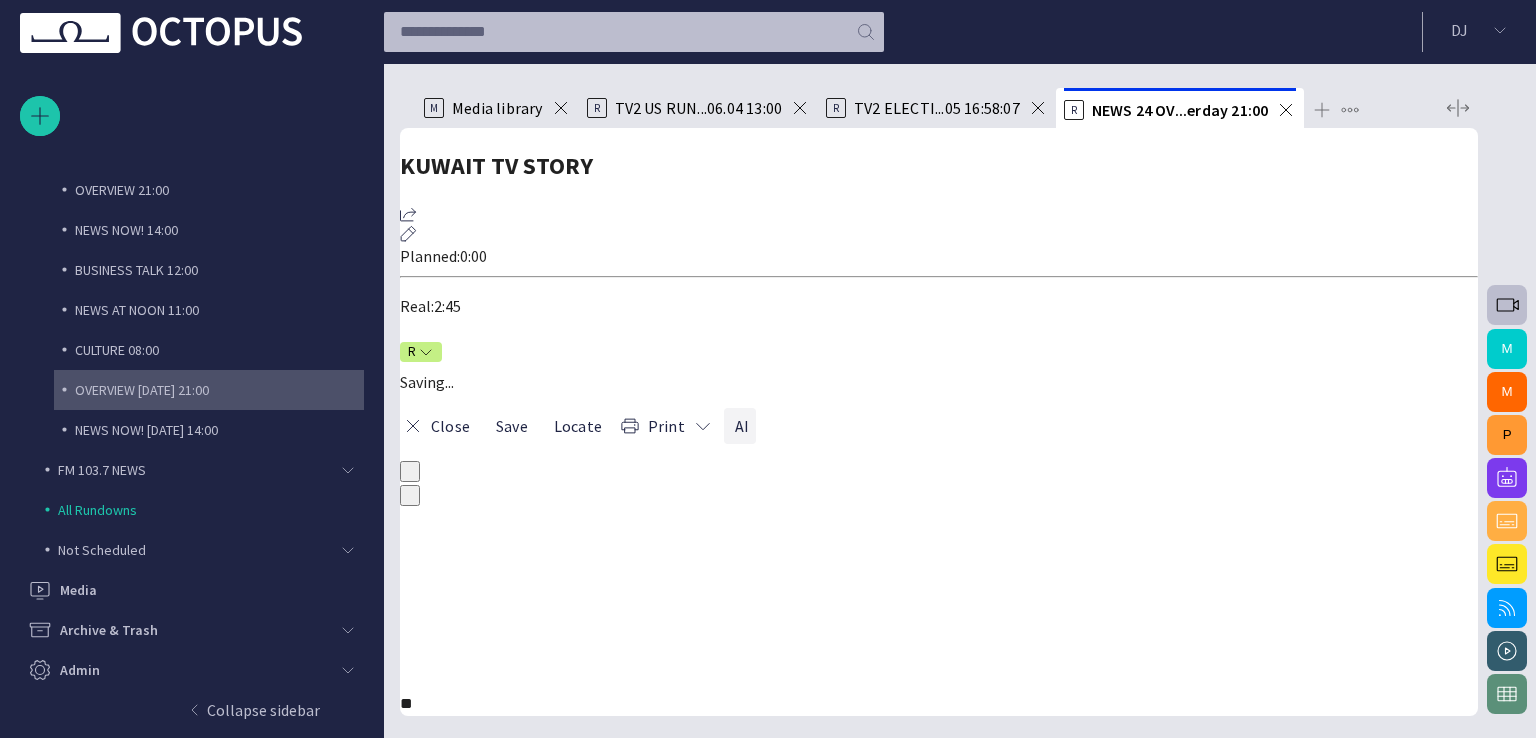 click on "AI" at bounding box center [740, 426] 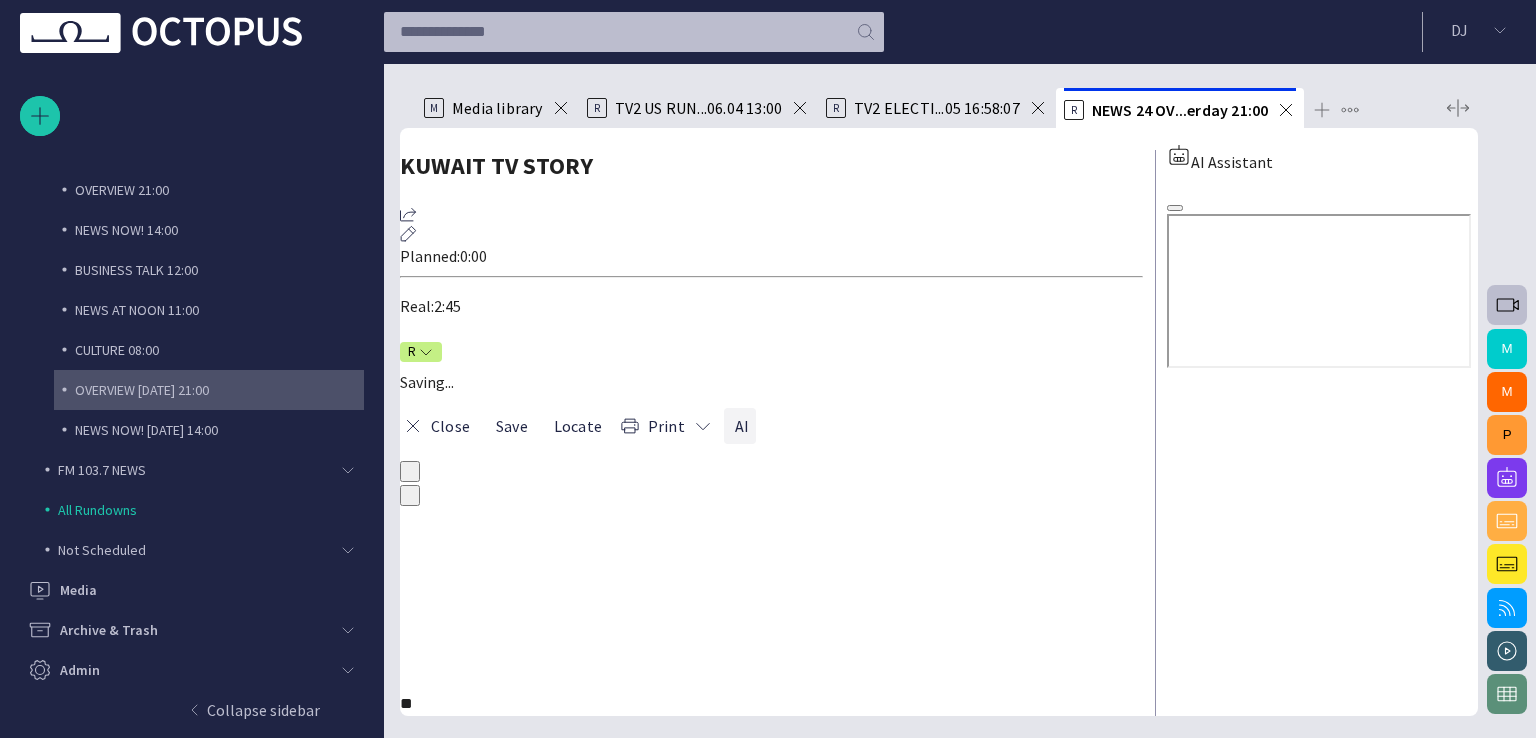 scroll, scrollTop: 996, scrollLeft: 0, axis: vertical 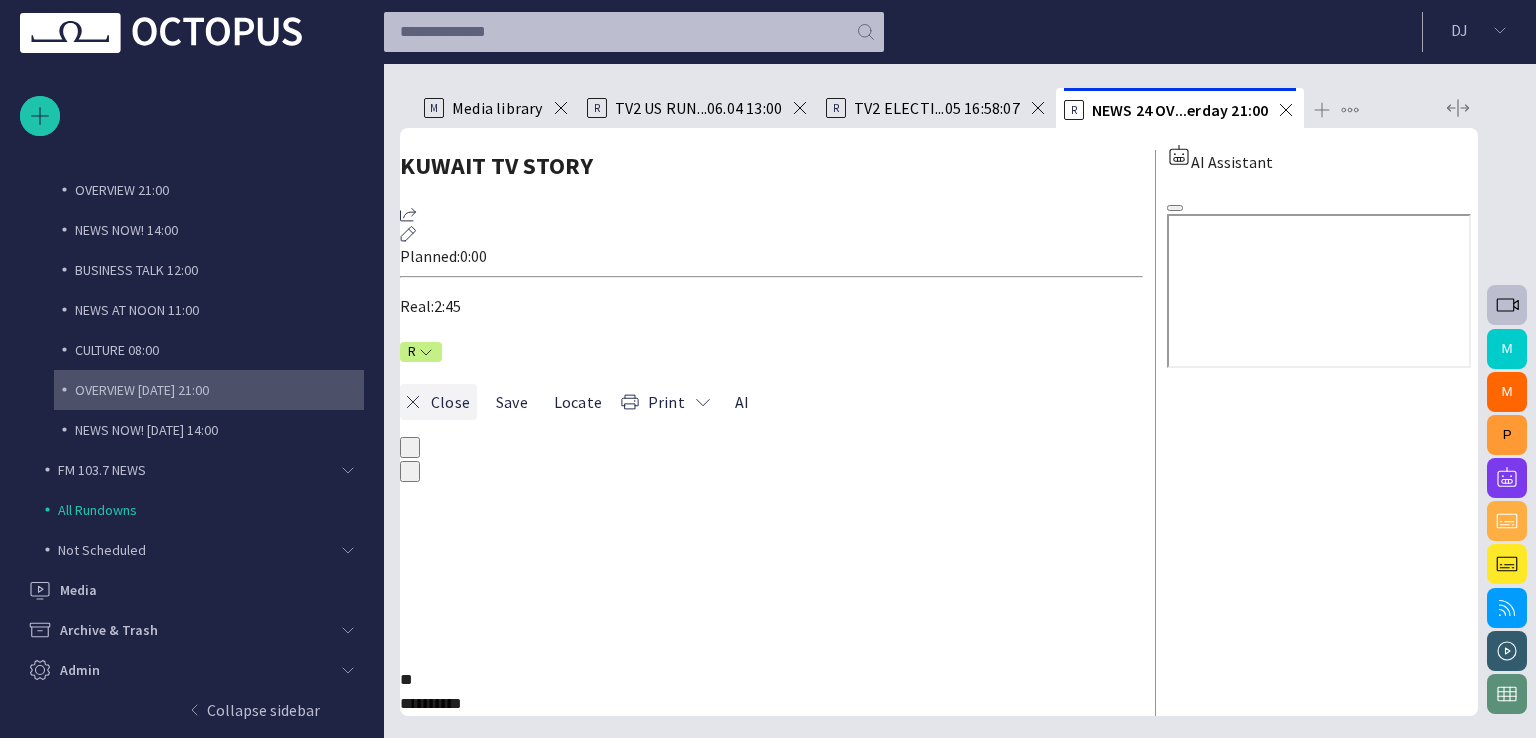 click on "Close" at bounding box center [438, 402] 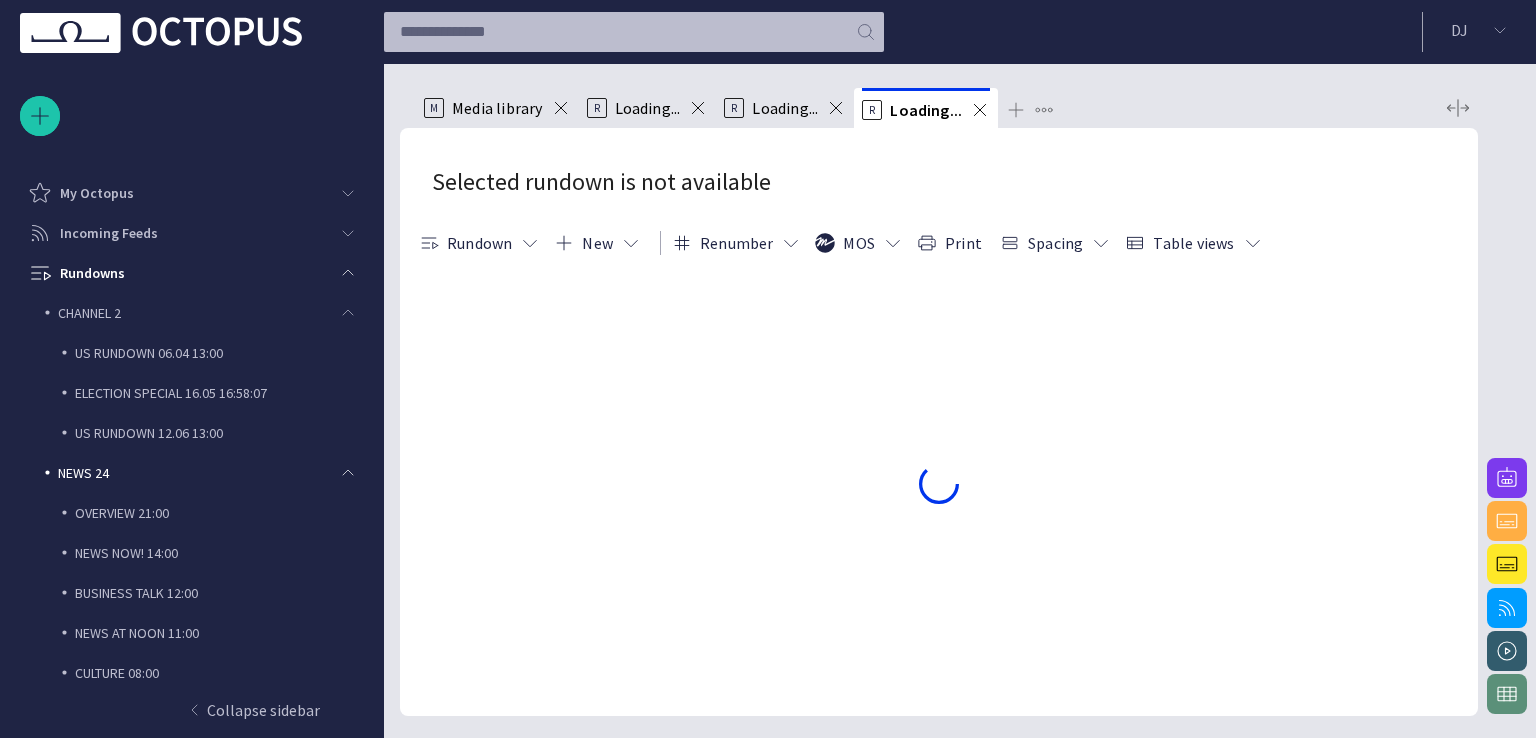 scroll, scrollTop: 0, scrollLeft: 0, axis: both 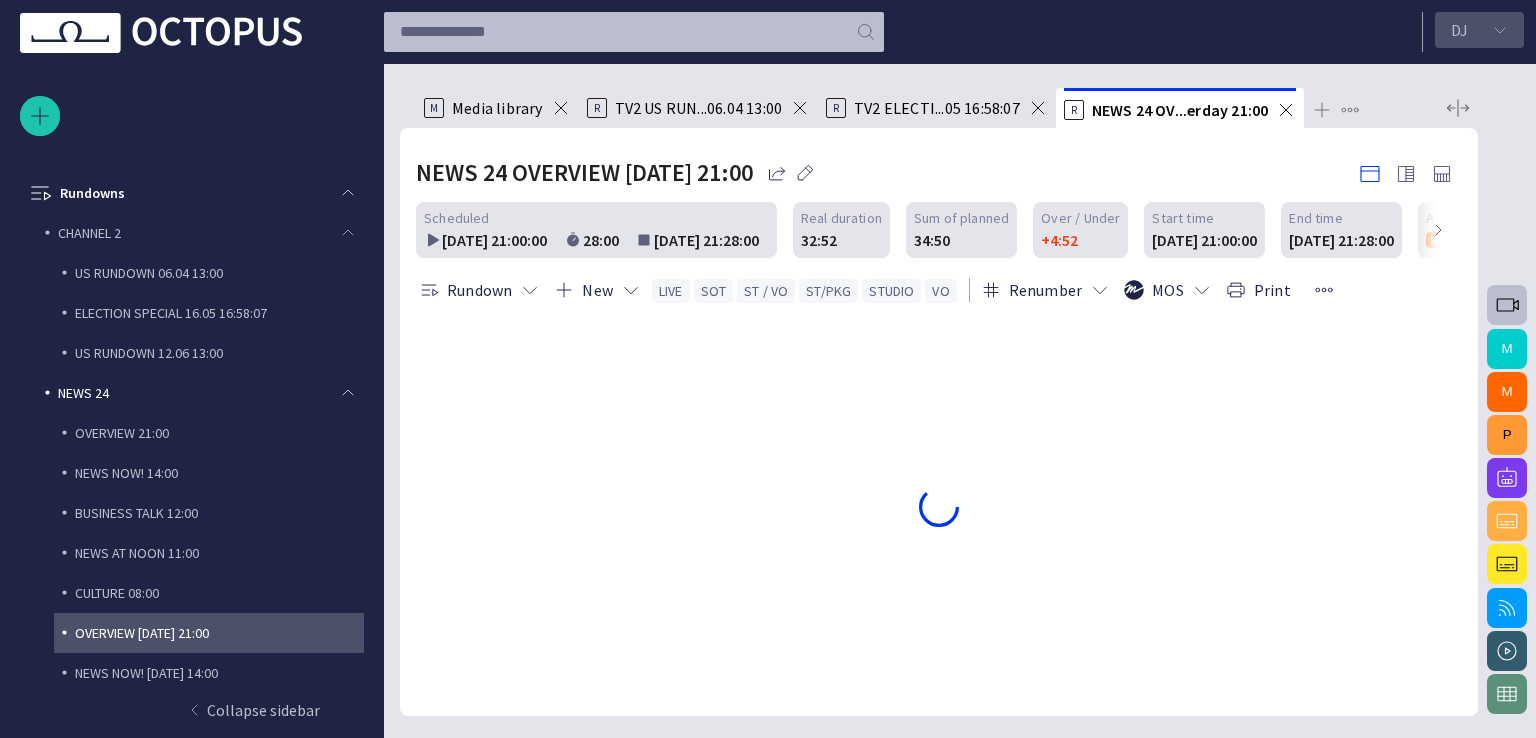 click at bounding box center [1500, 30] 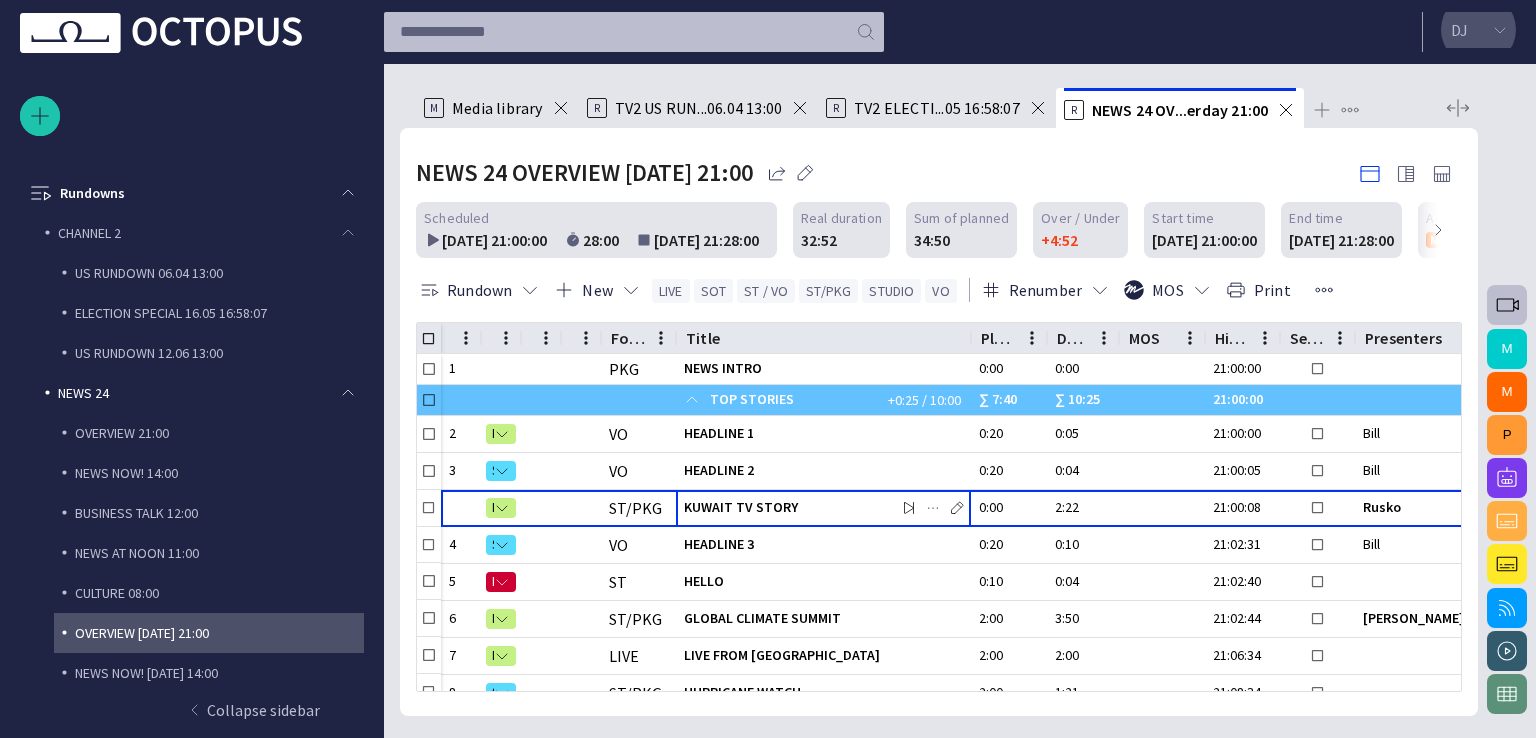 type 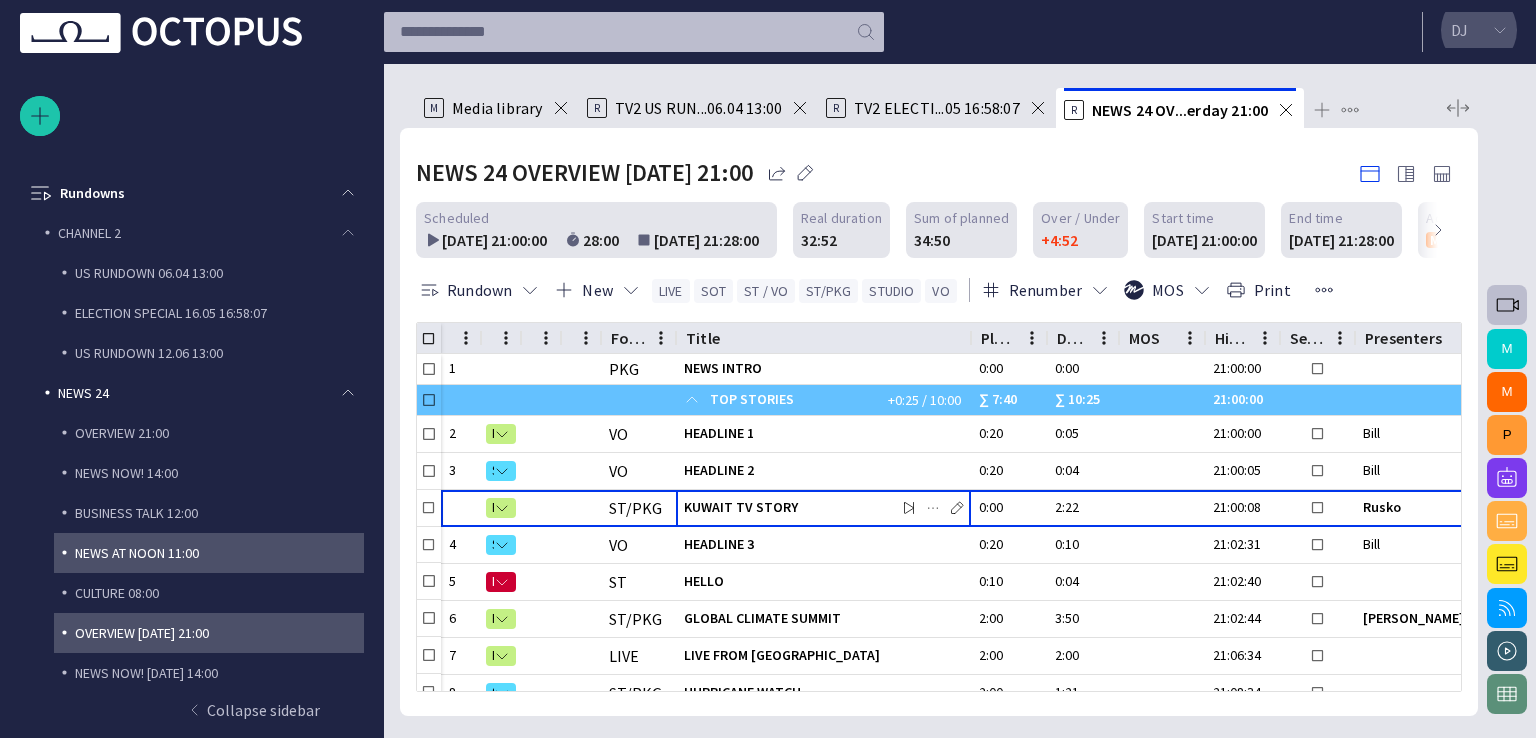 scroll, scrollTop: 323, scrollLeft: 0, axis: vertical 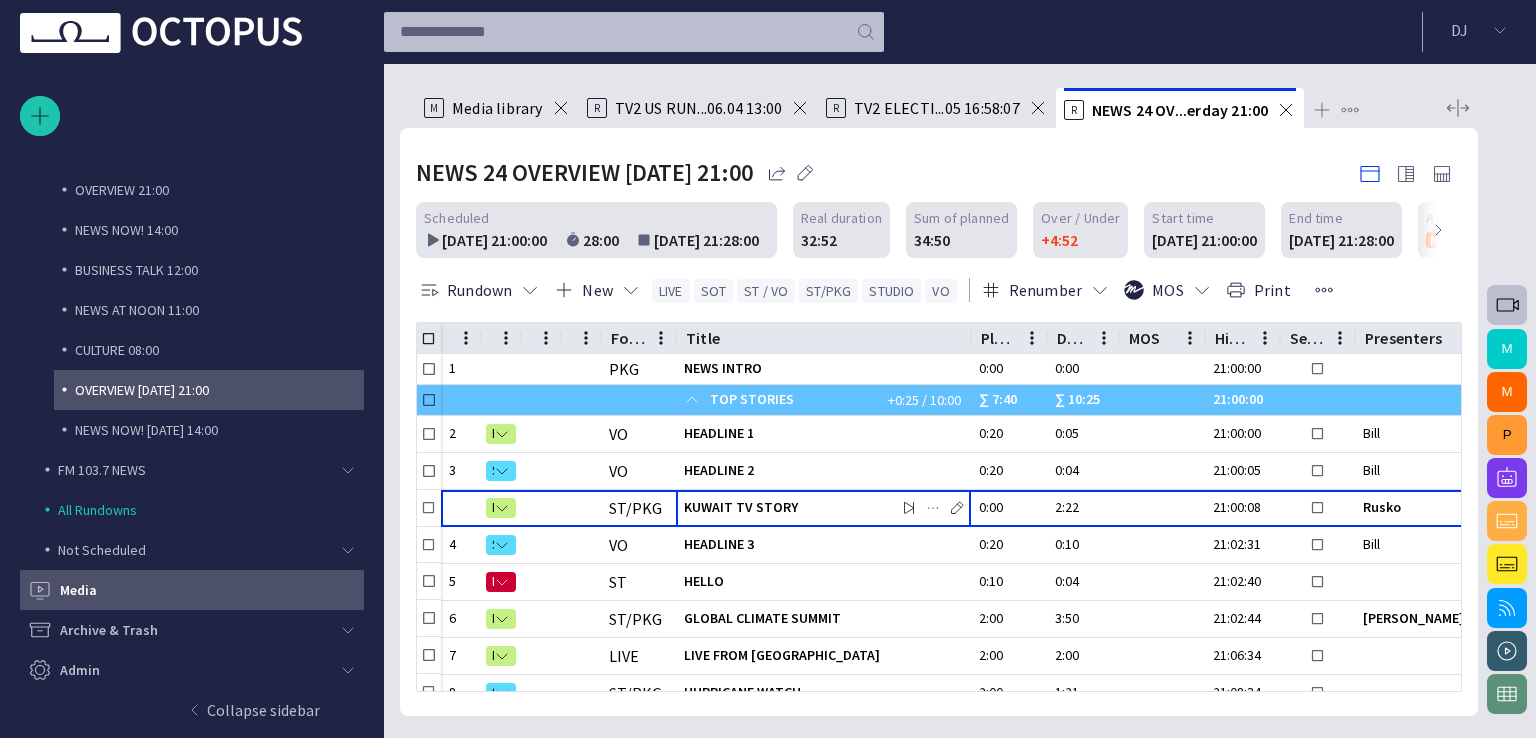 click on "Media" at bounding box center [196, 590] 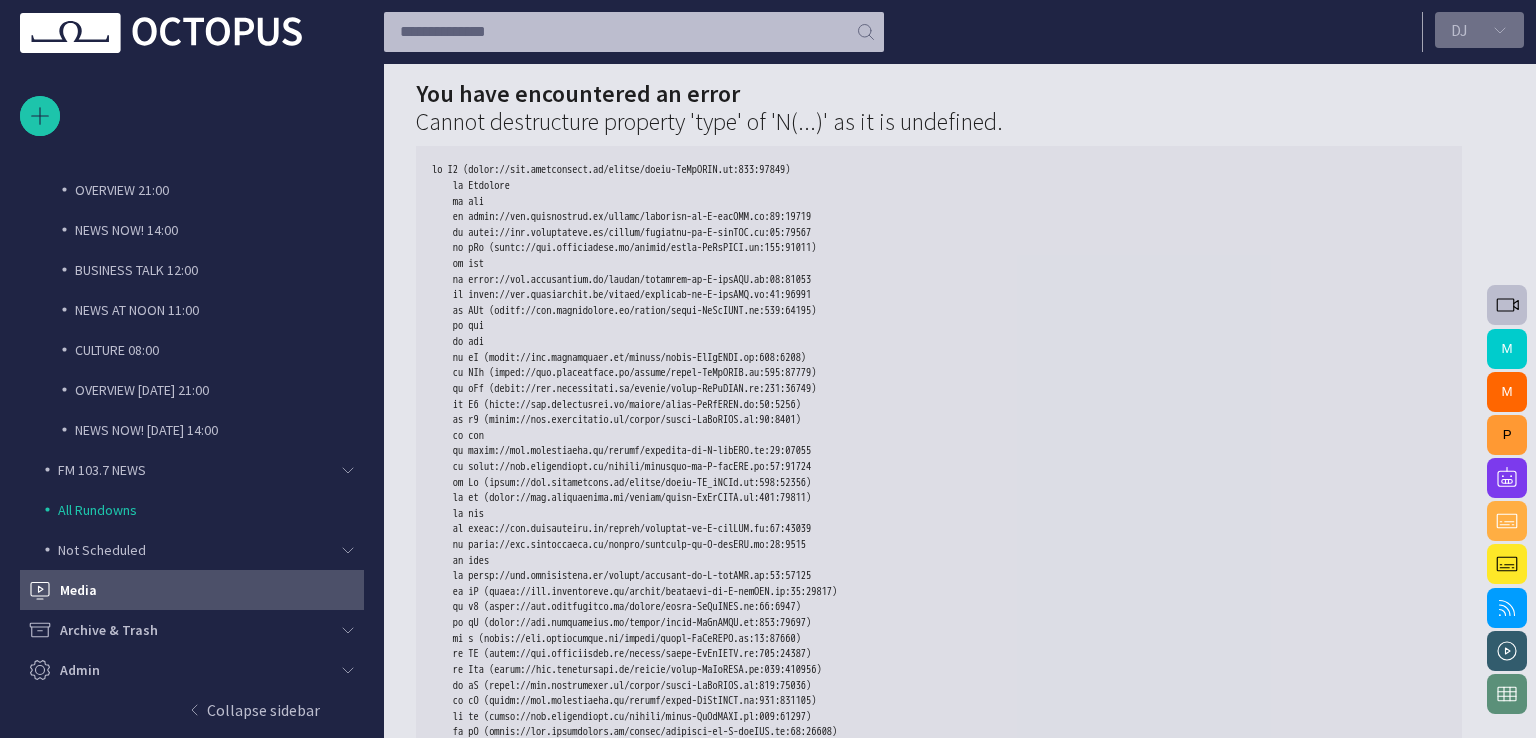 click at bounding box center [1500, 30] 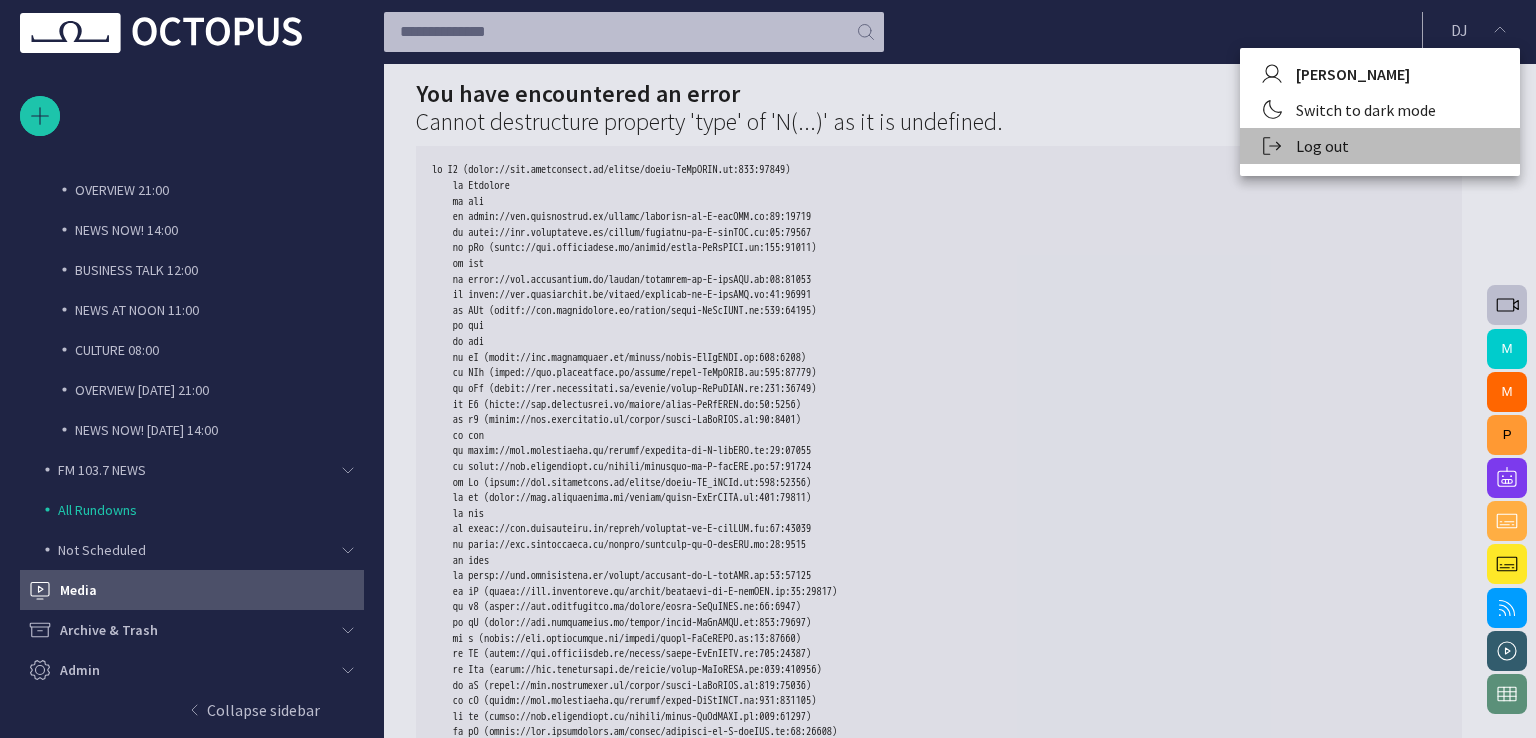 click on "Log out" at bounding box center (1380, 146) 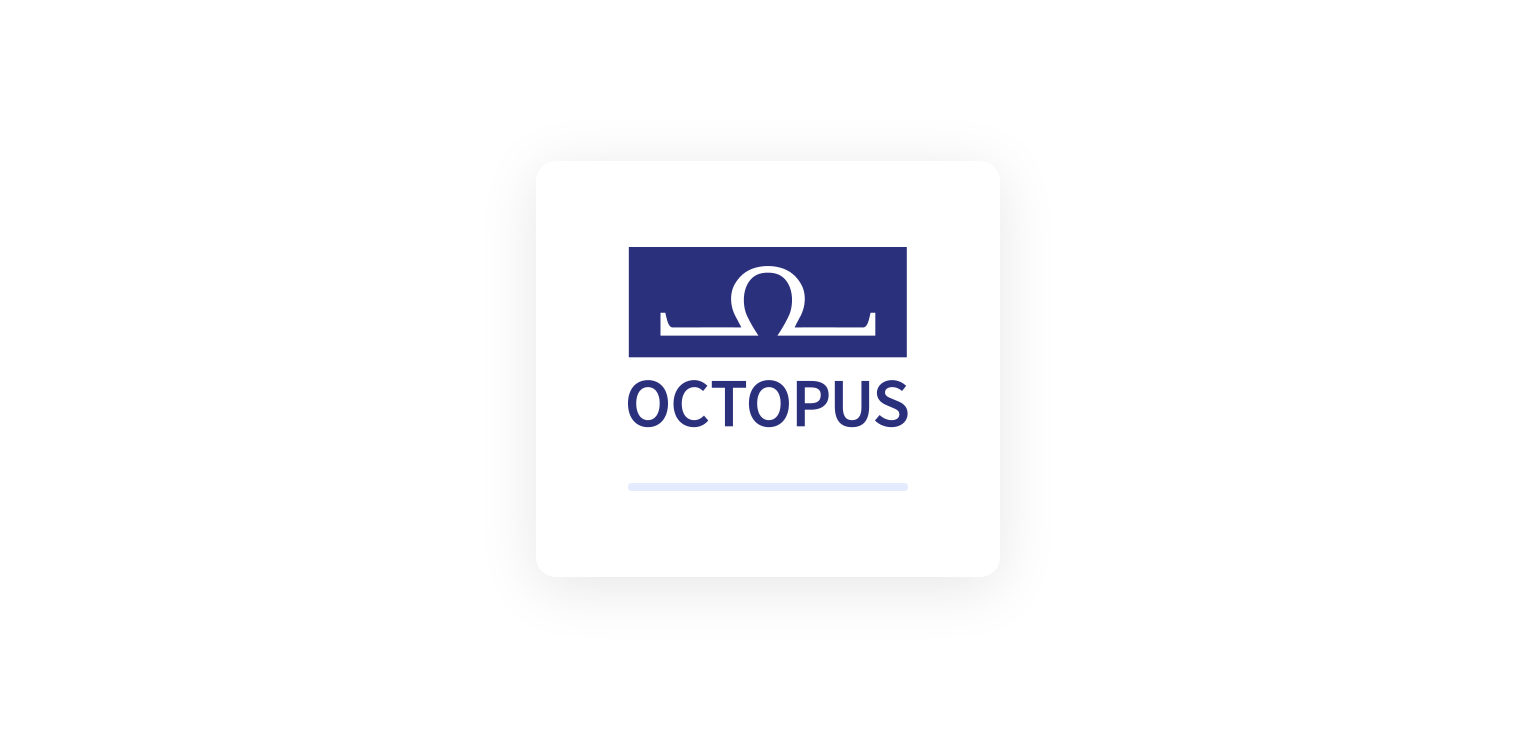 scroll, scrollTop: 0, scrollLeft: 0, axis: both 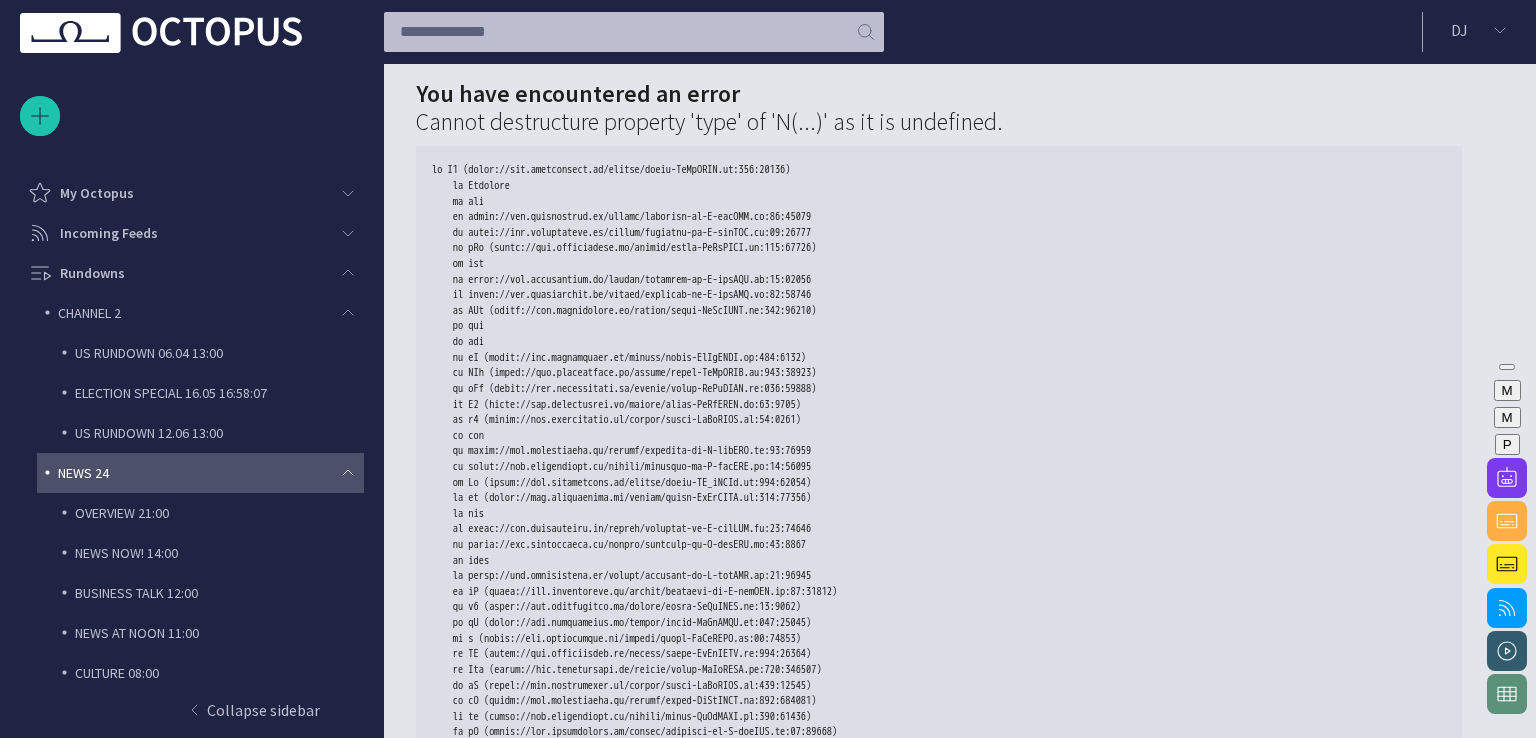 click on "NEWS 24" at bounding box center (200, 473) 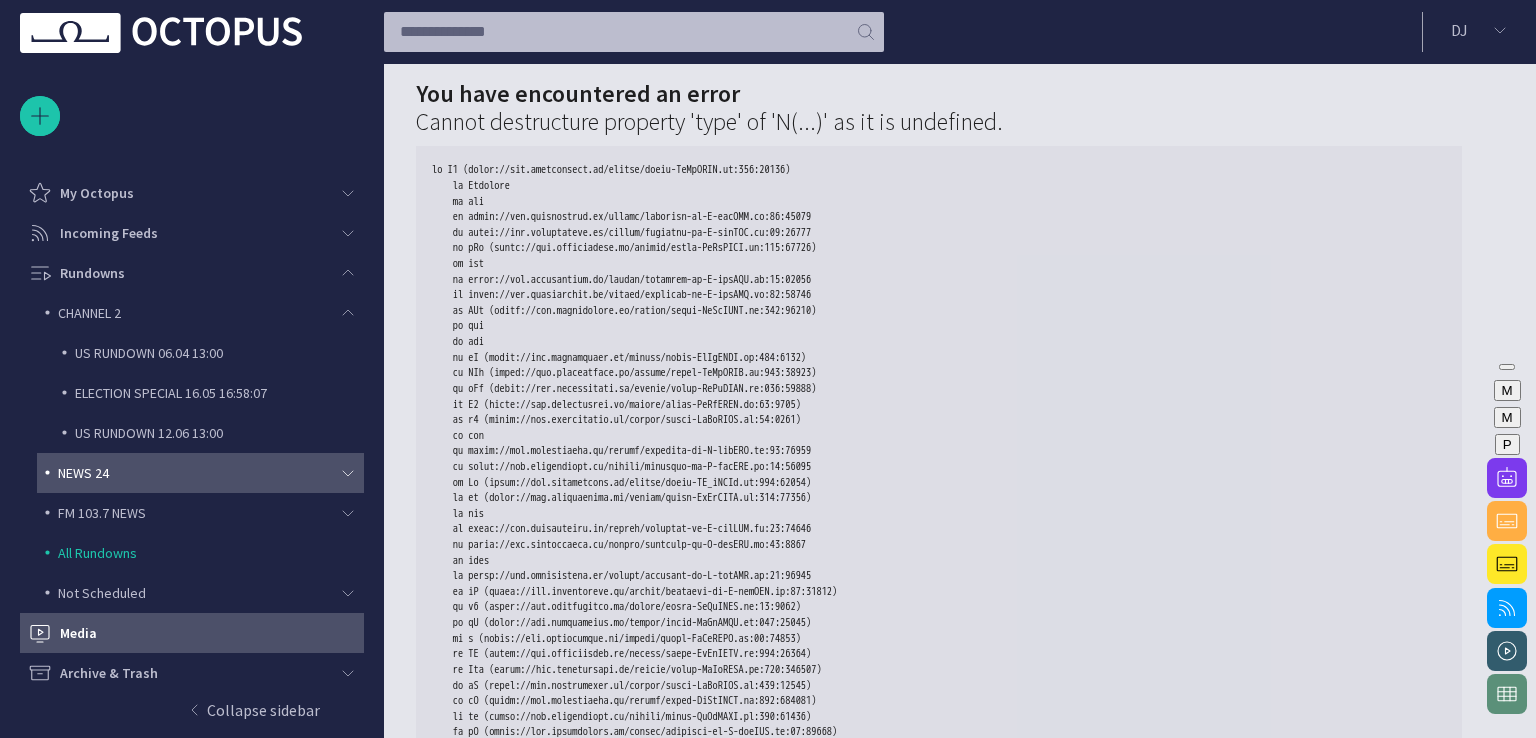 click on "NEWS 24" at bounding box center [200, 473] 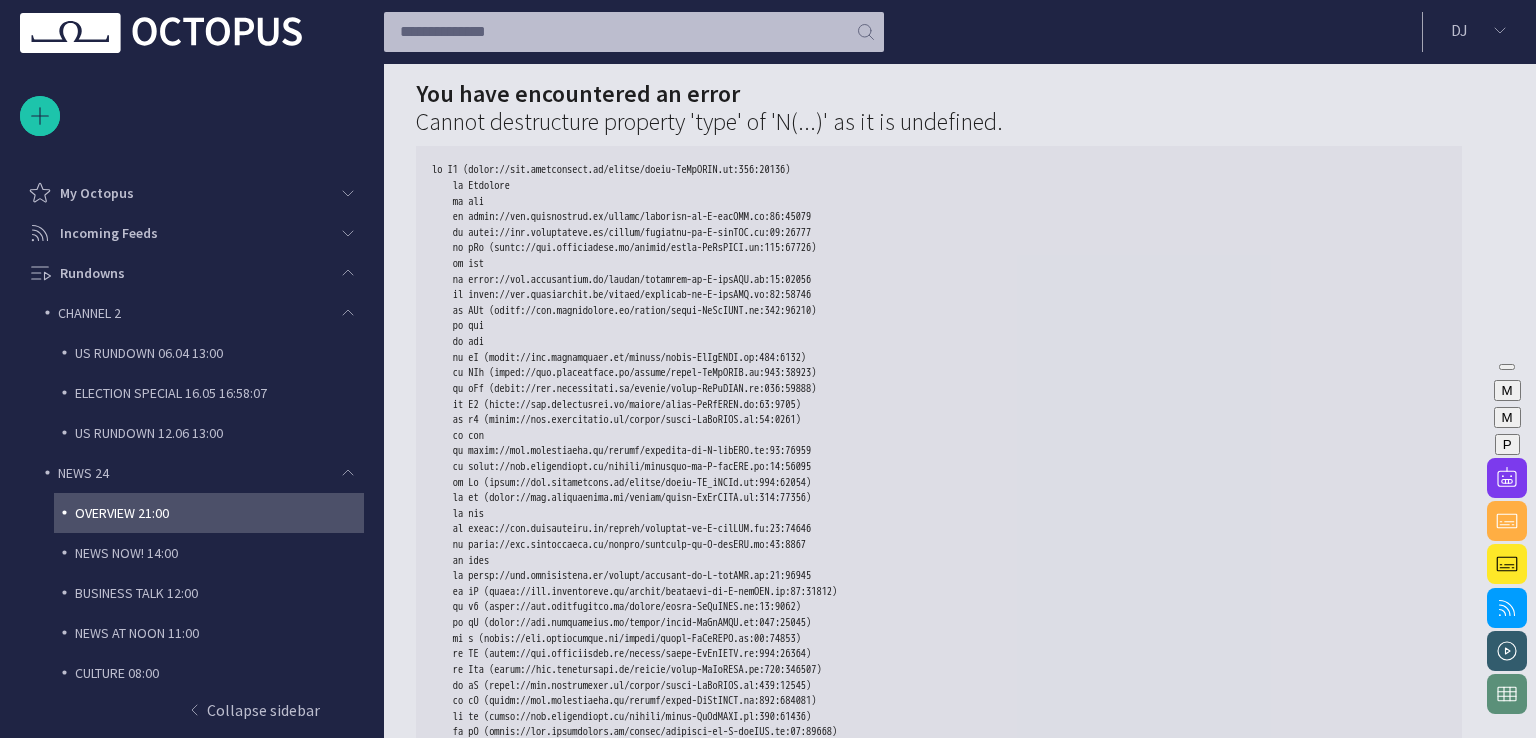 click on "OVERVIEW 21:00" at bounding box center [219, 513] 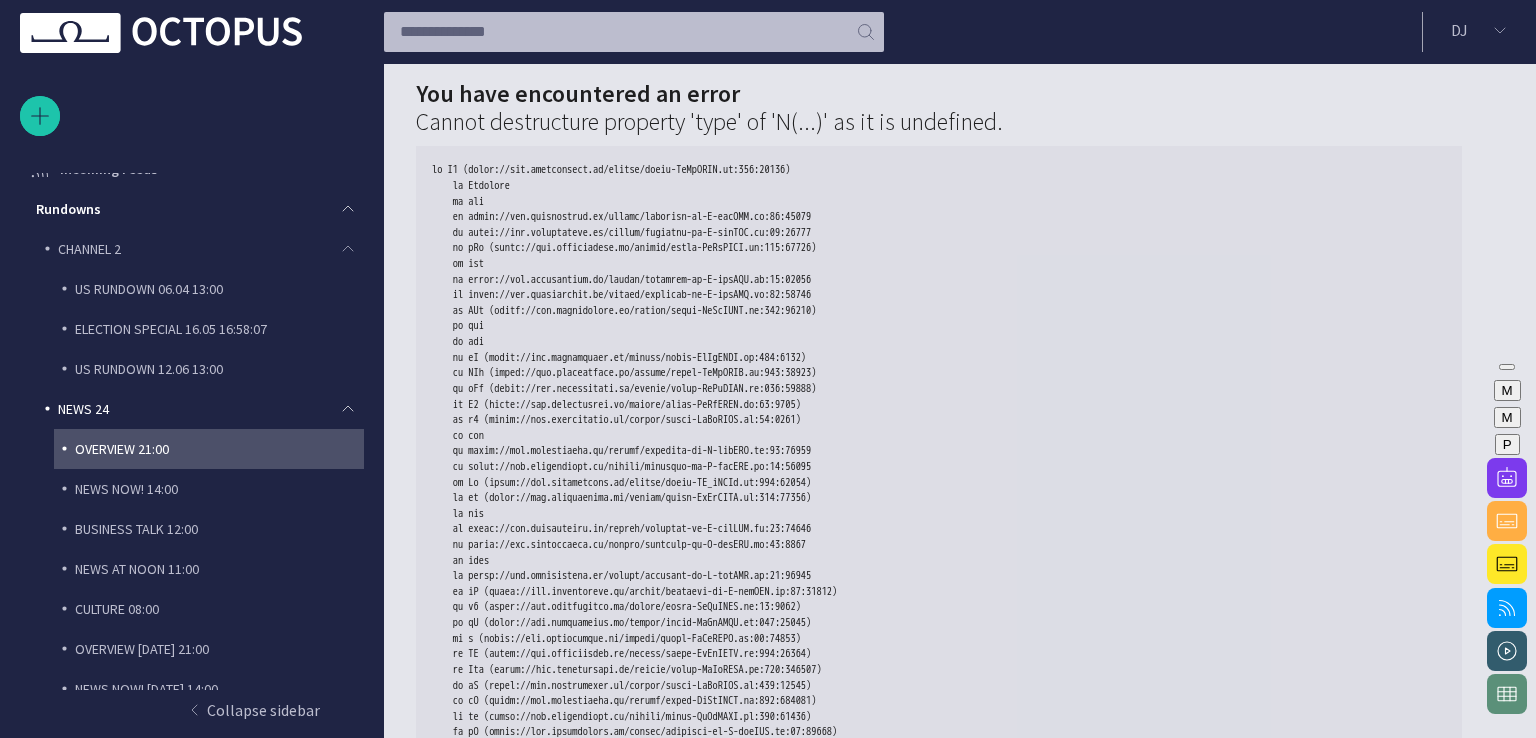 scroll, scrollTop: 80, scrollLeft: 0, axis: vertical 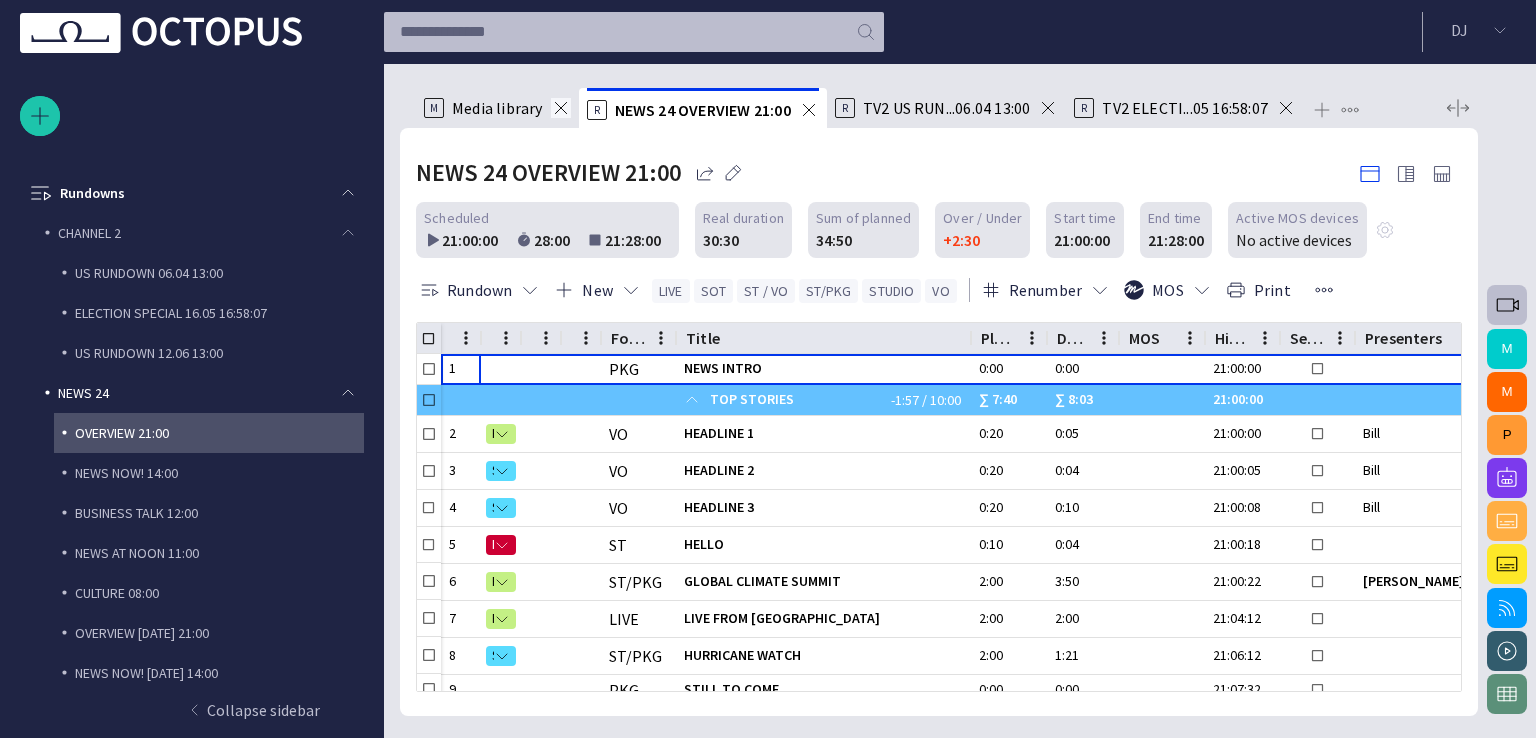 click at bounding box center [561, 108] 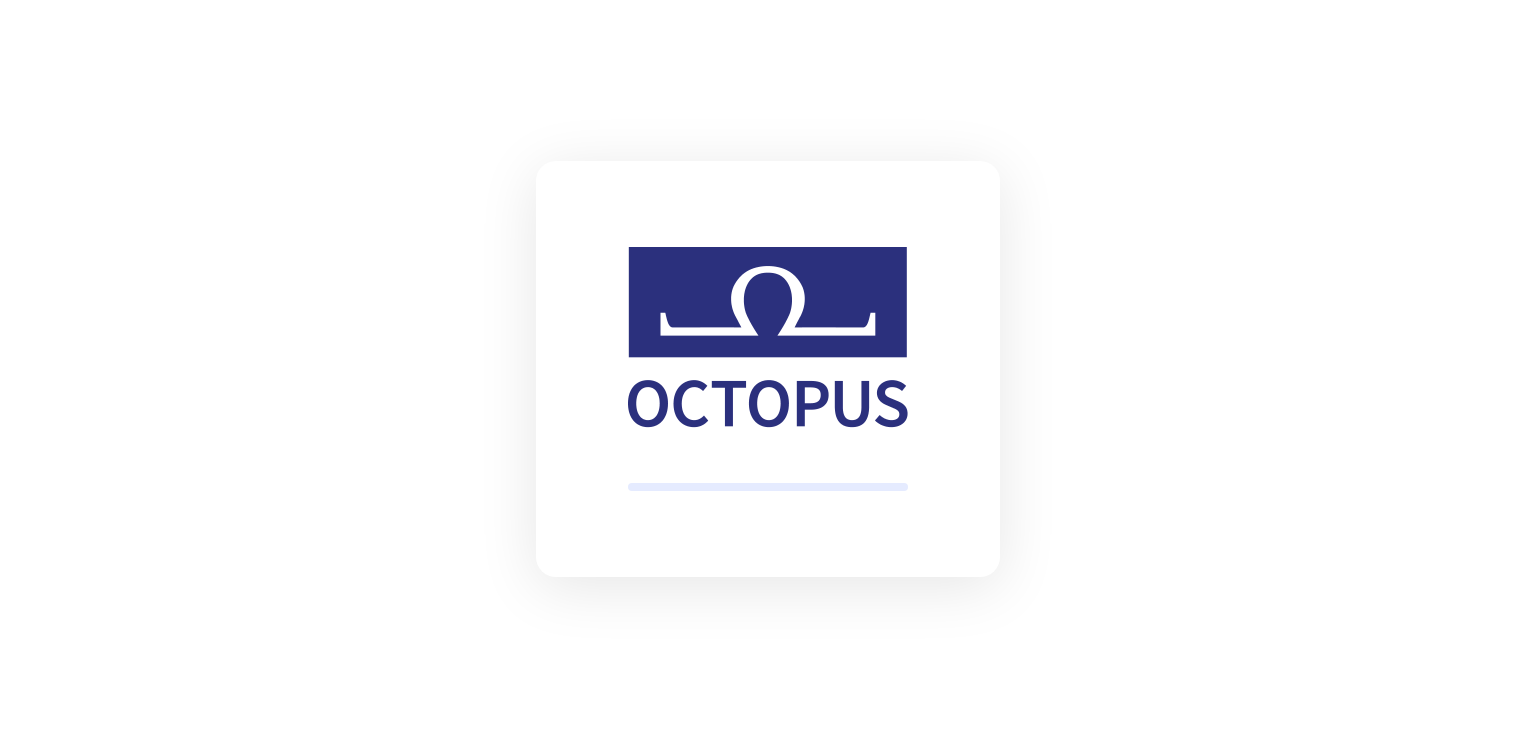 scroll, scrollTop: 0, scrollLeft: 0, axis: both 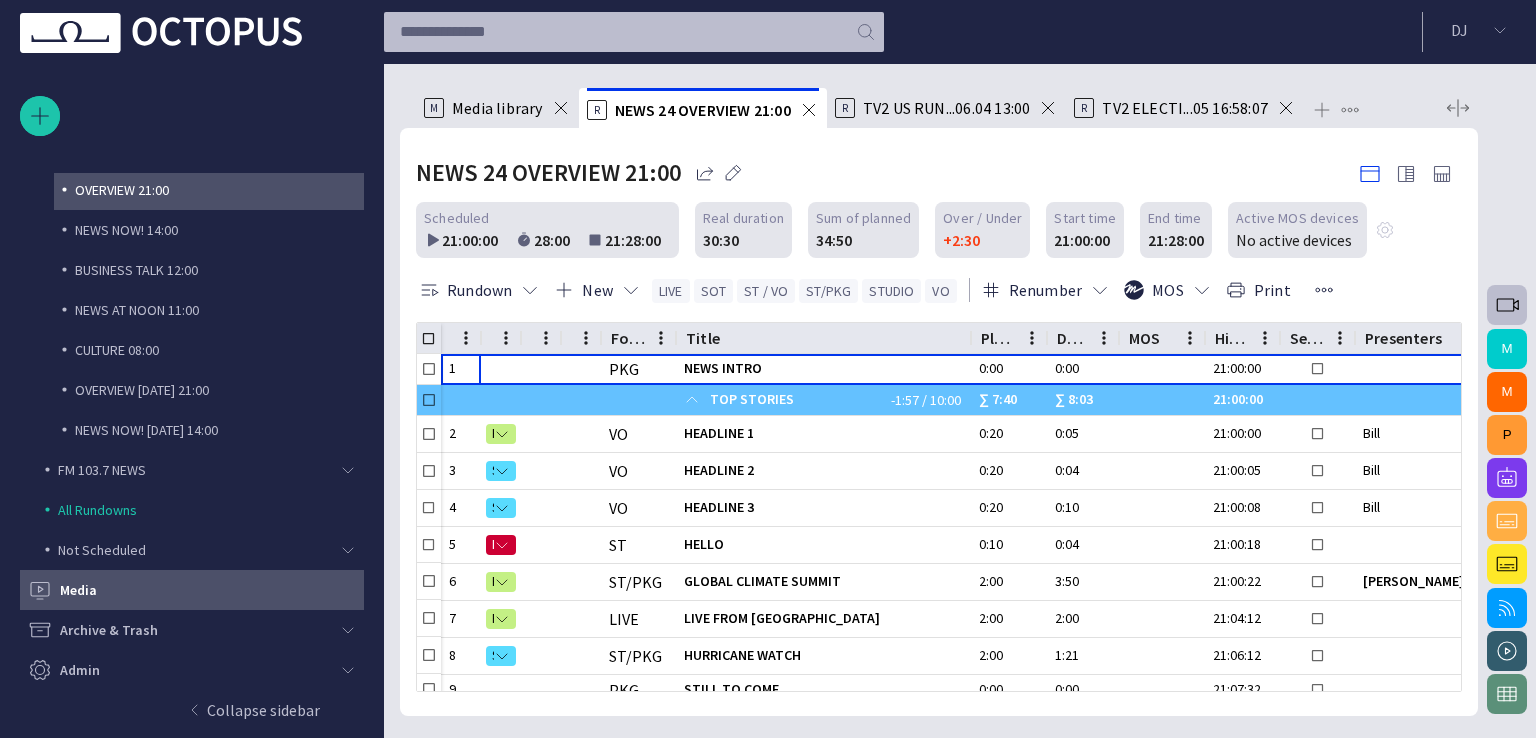 click on "Media" at bounding box center (196, 590) 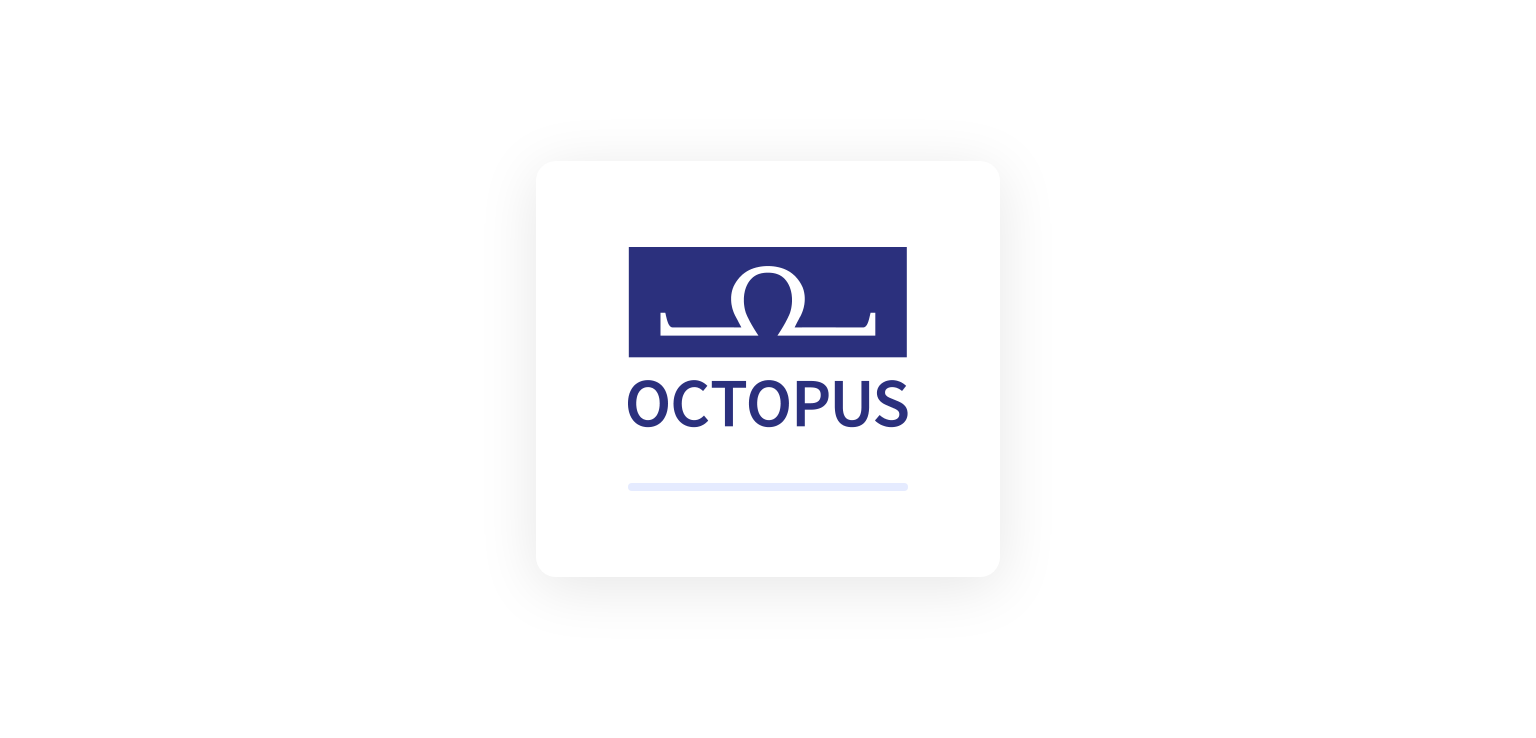 scroll, scrollTop: 0, scrollLeft: 0, axis: both 